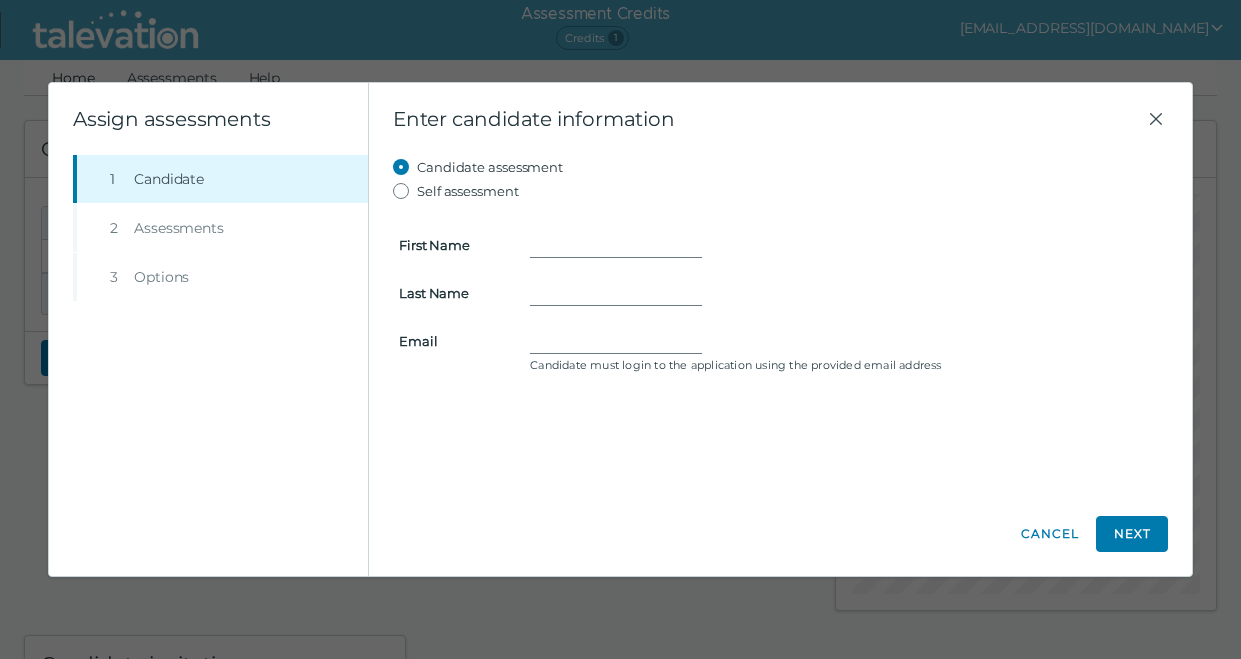 scroll, scrollTop: 42, scrollLeft: 0, axis: vertical 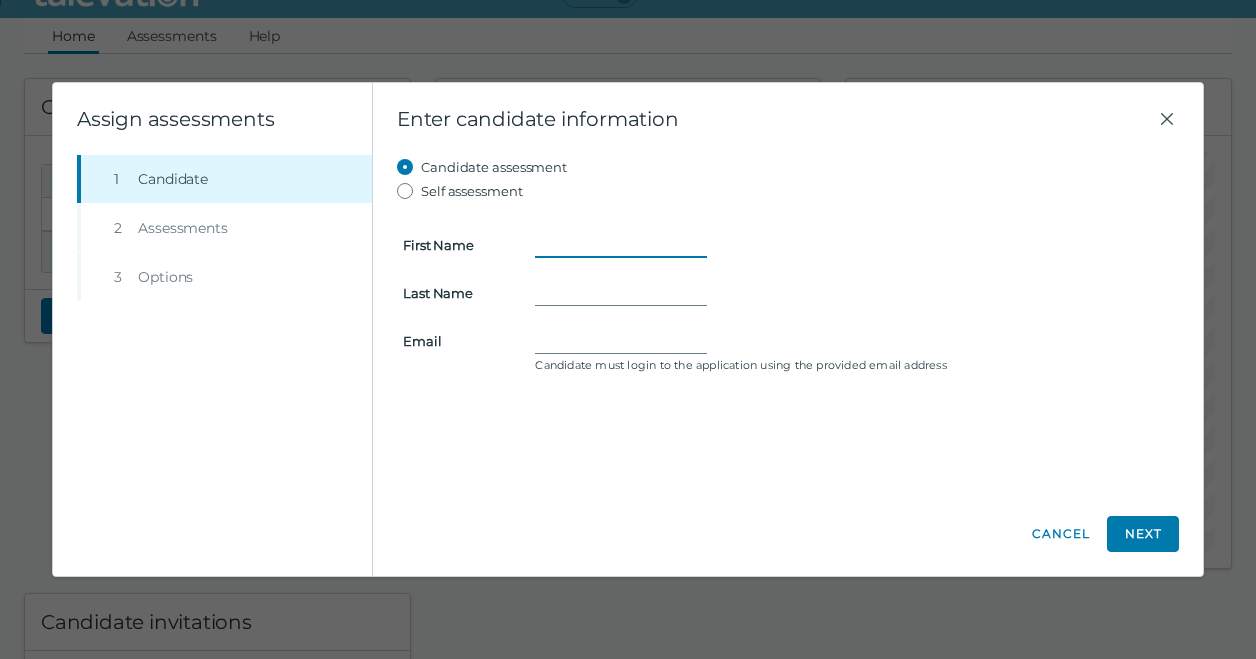 click on "First Name" at bounding box center [621, 245] 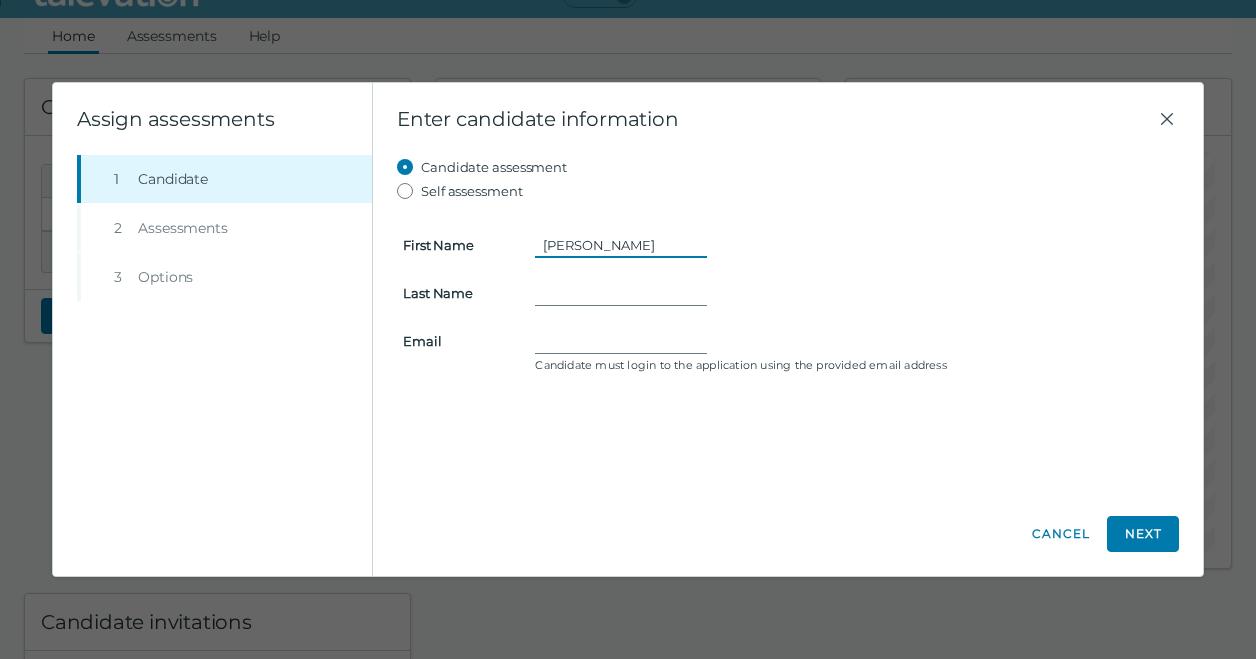 type on "[PERSON_NAME]" 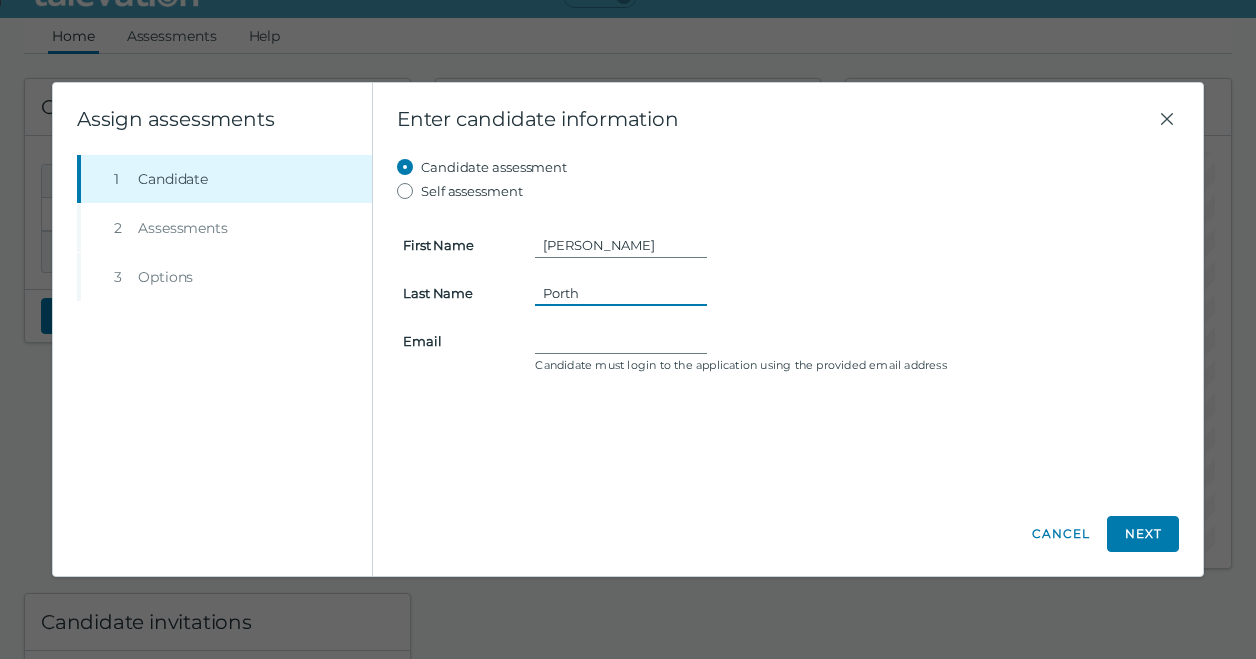 type on "Porth" 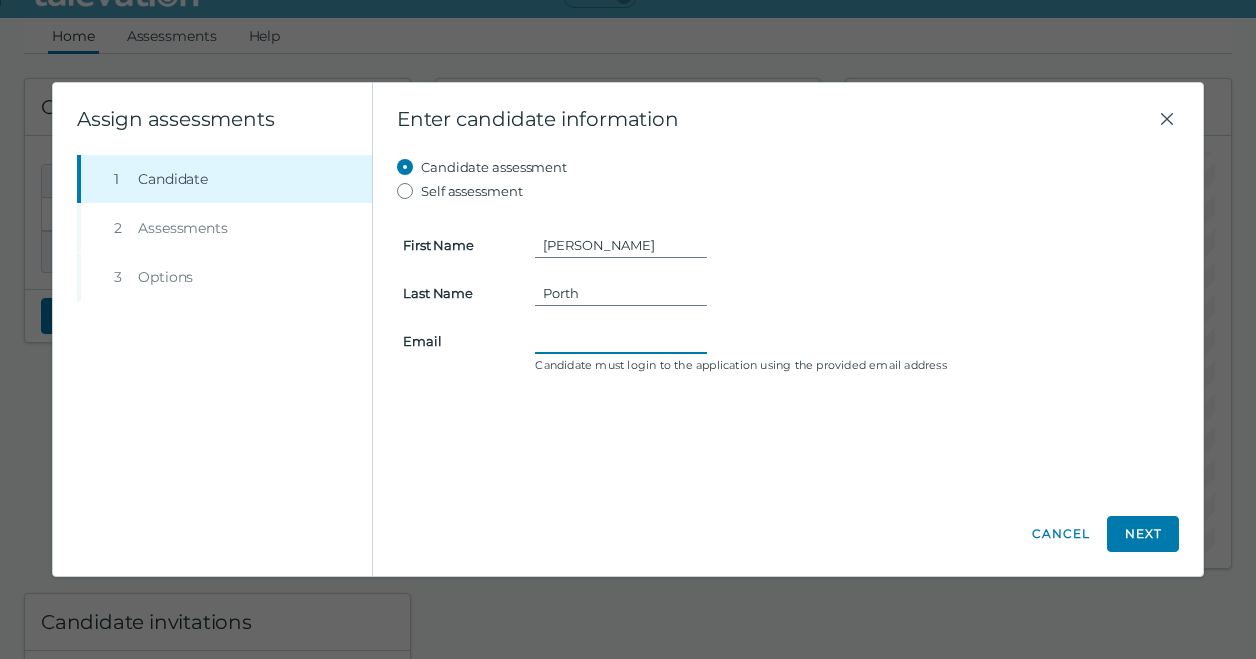 click on "Email" at bounding box center [621, 341] 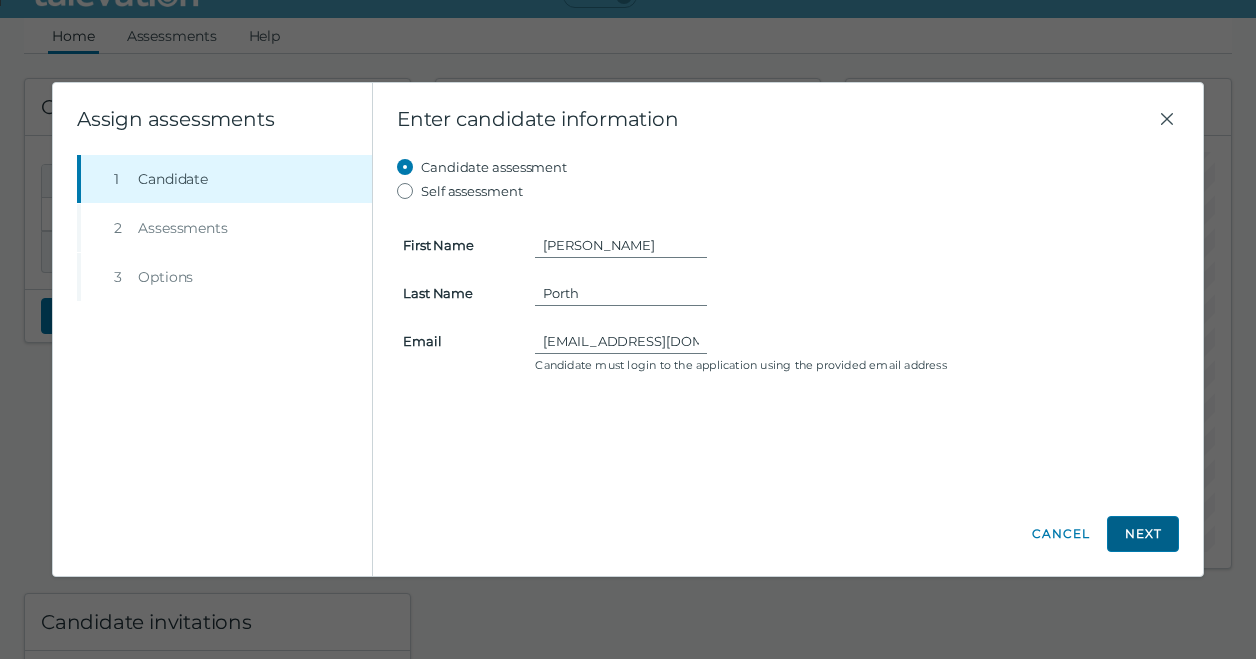 click on "Next" 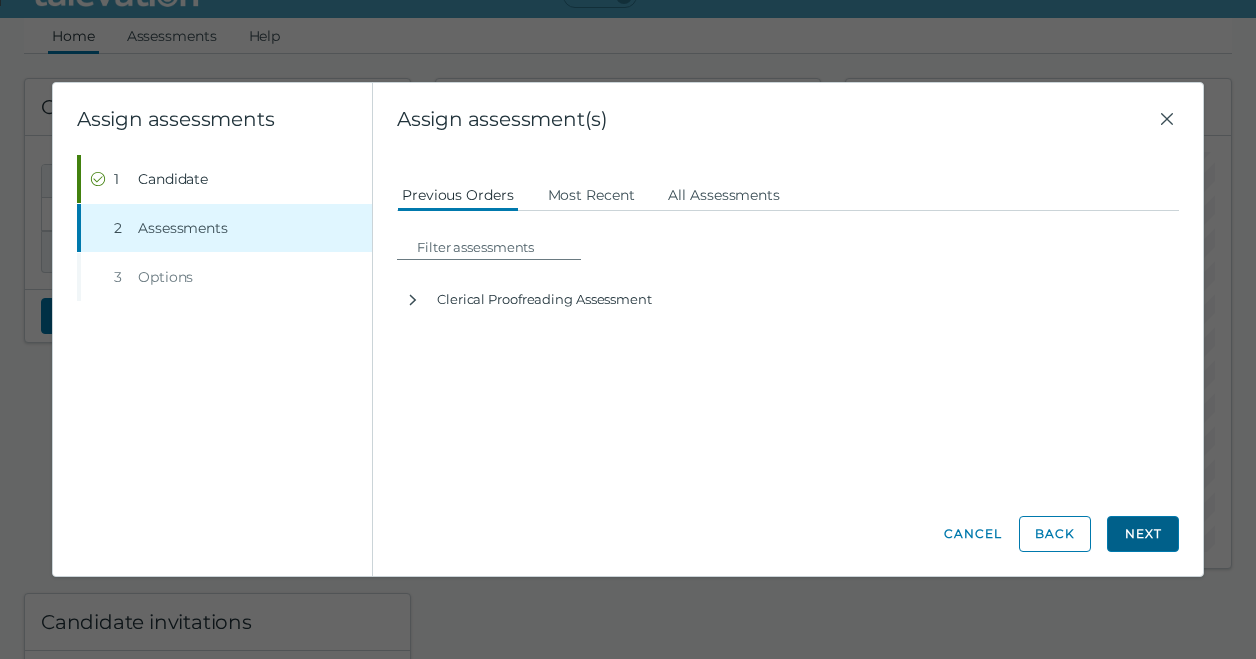 click on "Next" 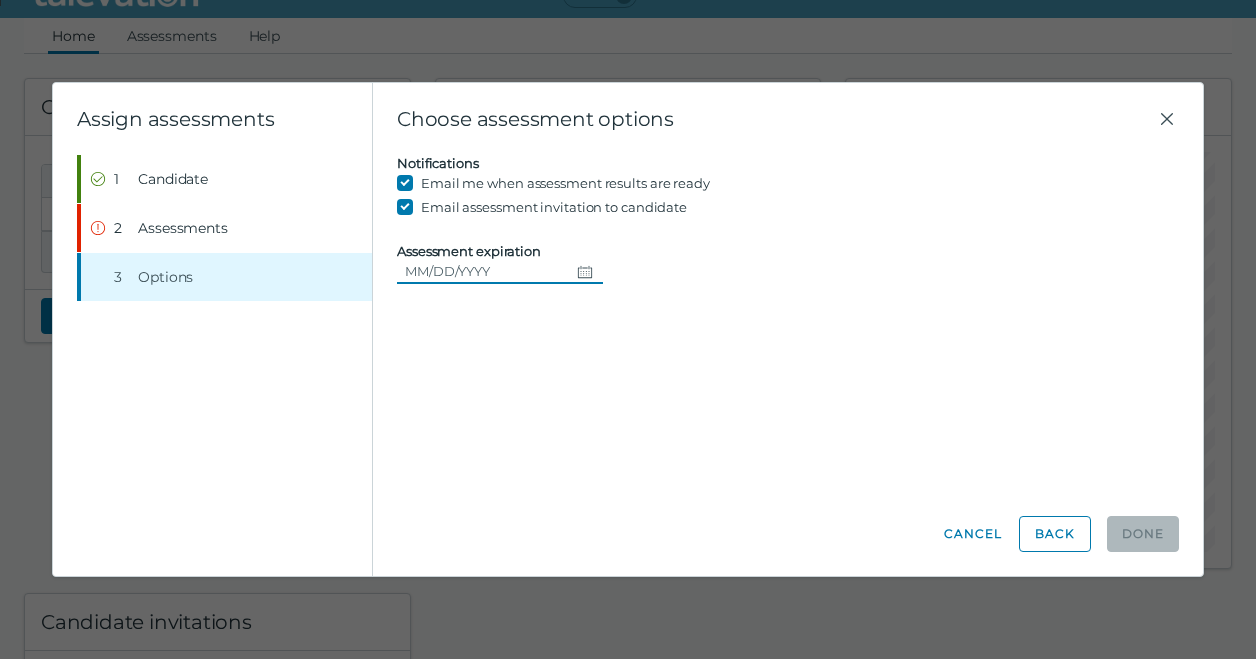 click 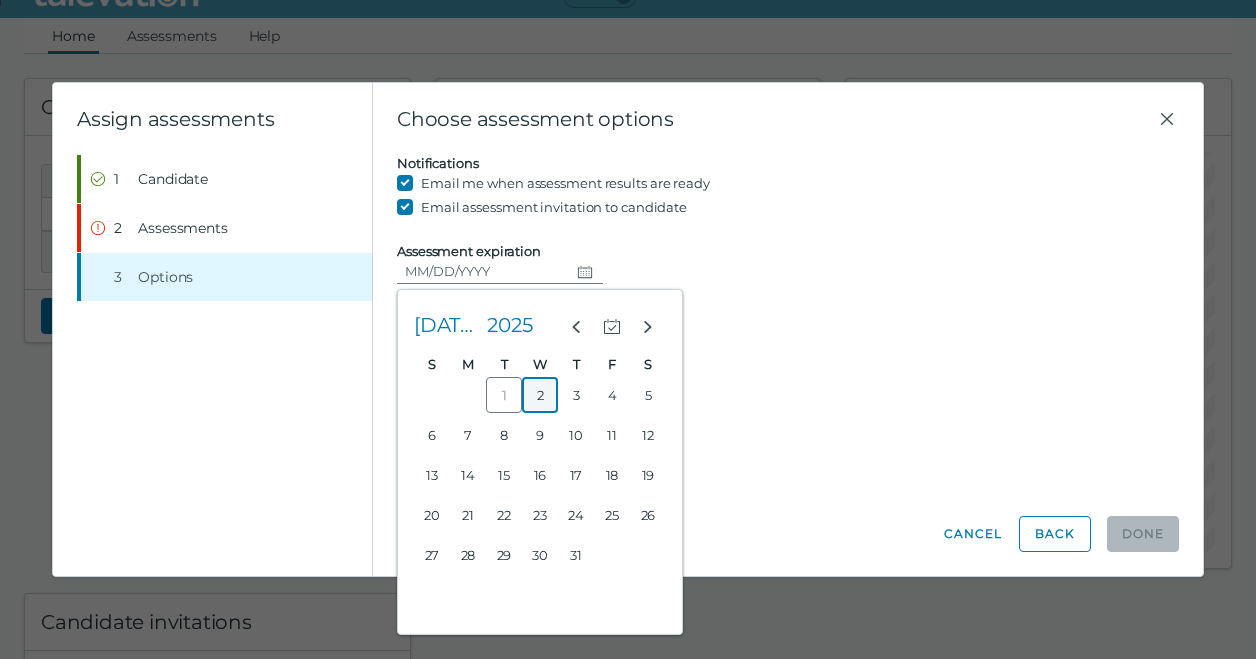 drag, startPoint x: 533, startPoint y: 395, endPoint x: 533, endPoint y: 384, distance: 11 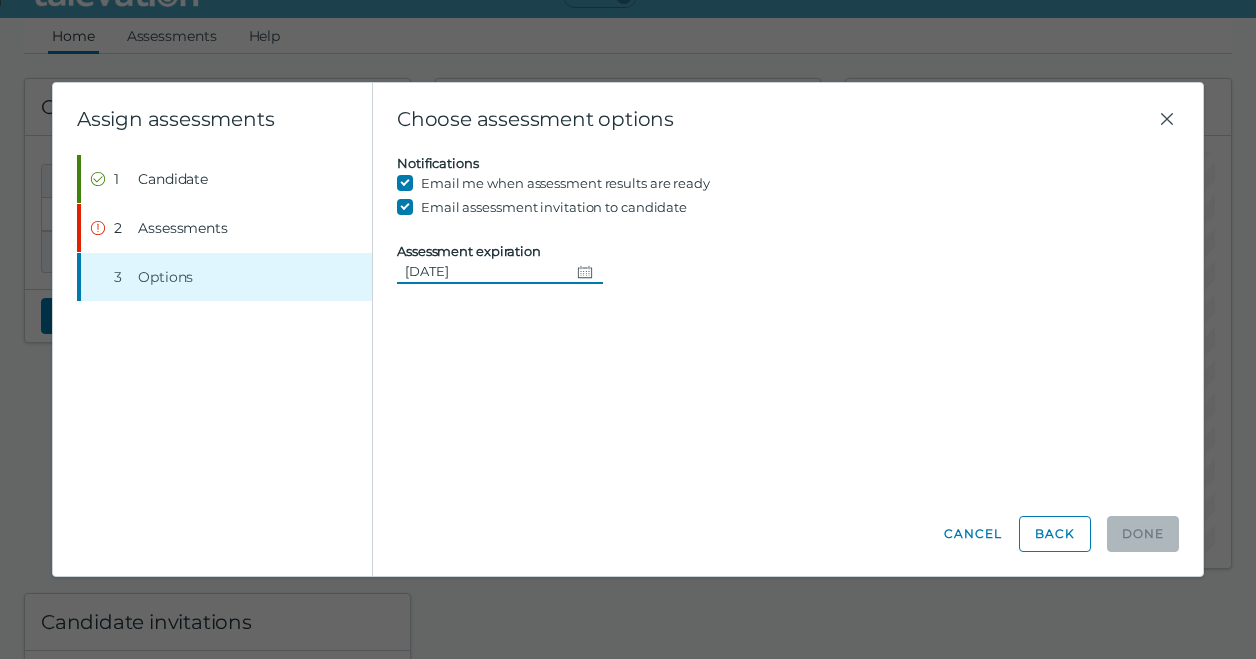 click on "Candidate assessment Self assessment First Name [PERSON_NAME] Name [PERSON_NAME] Email [EMAIL_ADDRESS][DOMAIN_NAME] Candidate must login to the application using the provided email address  Previous Orders Most Recent All Assessments  Clerical Proofreading Assessment  Assign Clerical Proofreading  English locale for [GEOGRAPHIC_DATA] Notifications Email me when assessment results are ready Email assessment invitation to candidate Assessment expiration [DATE]" 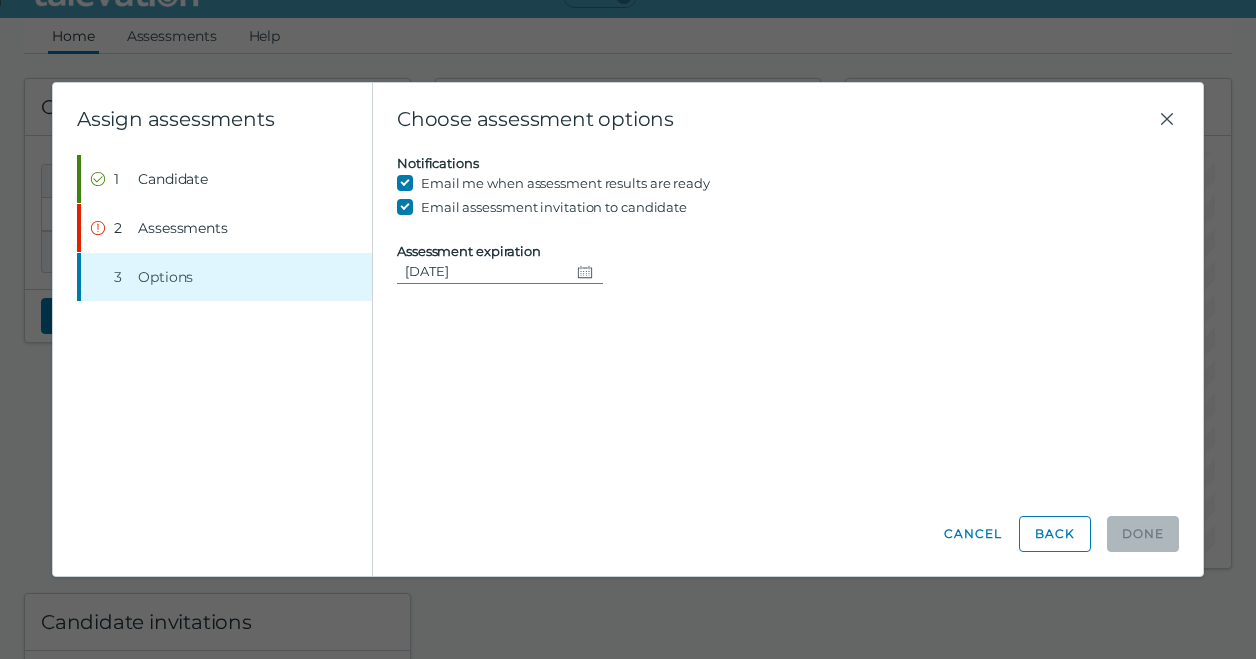 click on "Candidate assessment Self assessment First Name [PERSON_NAME] Name [PERSON_NAME] Email [EMAIL_ADDRESS][DOMAIN_NAME] Candidate must login to the application using the provided email address  Previous Orders Most Recent All Assessments  Clerical Proofreading Assessment  Assign Clerical Proofreading  English locale for [GEOGRAPHIC_DATA] Notifications Email me when assessment results are ready Email assessment invitation to candidate Assessment expiration [DATE]" 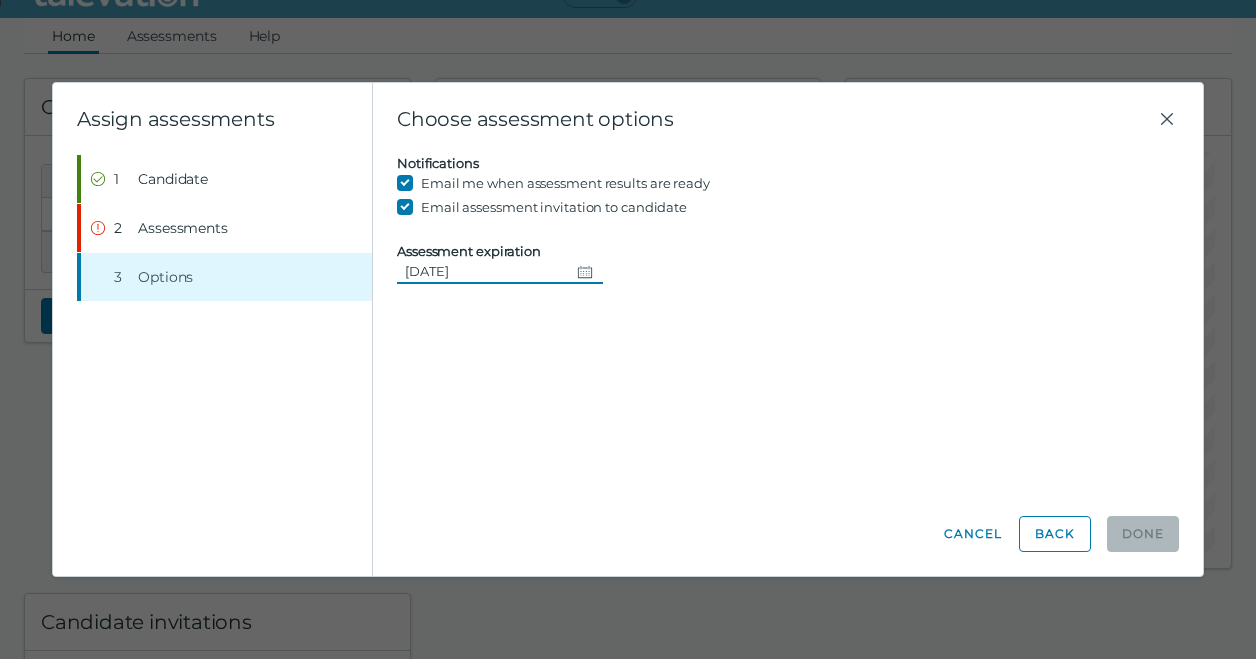 click on "[DATE]" at bounding box center [483, 271] 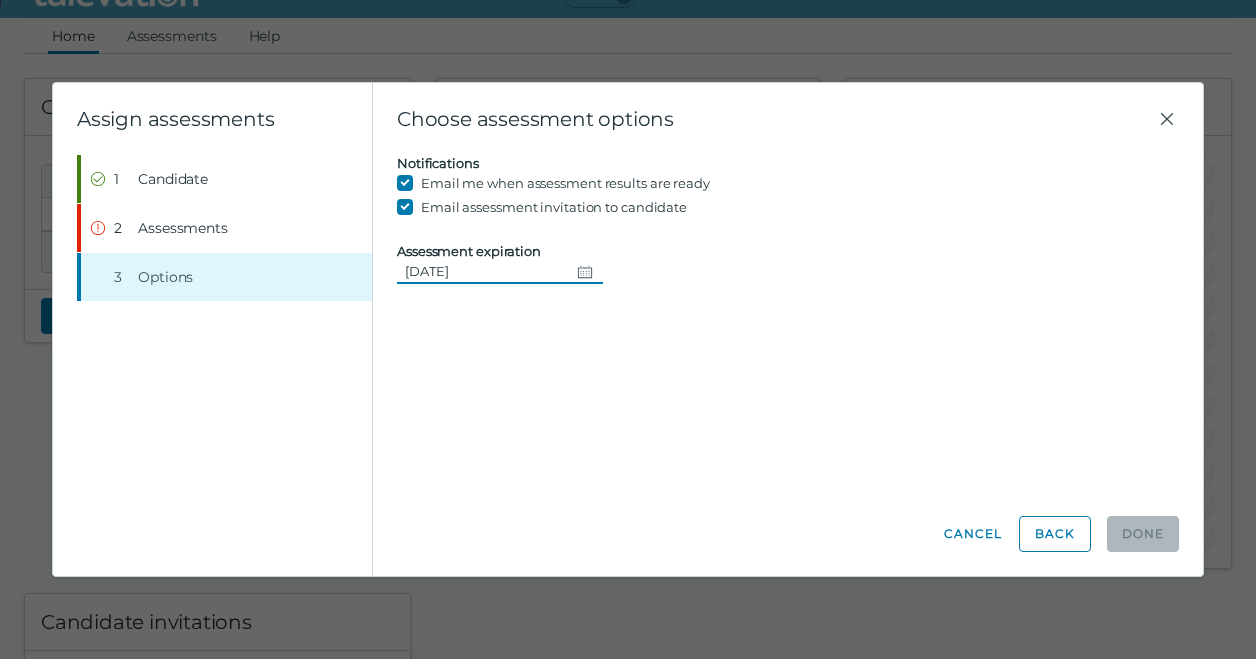 click on "Candidate assessment Self assessment First Name [PERSON_NAME] Name [PERSON_NAME] Email [EMAIL_ADDRESS][DOMAIN_NAME] Candidate must login to the application using the provided email address  Previous Orders Most Recent All Assessments  Clerical Proofreading Assessment  Assign Clerical Proofreading  English locale for [GEOGRAPHIC_DATA] Notifications Email me when assessment results are ready Email assessment invitation to candidate Assessment expiration [DATE]" 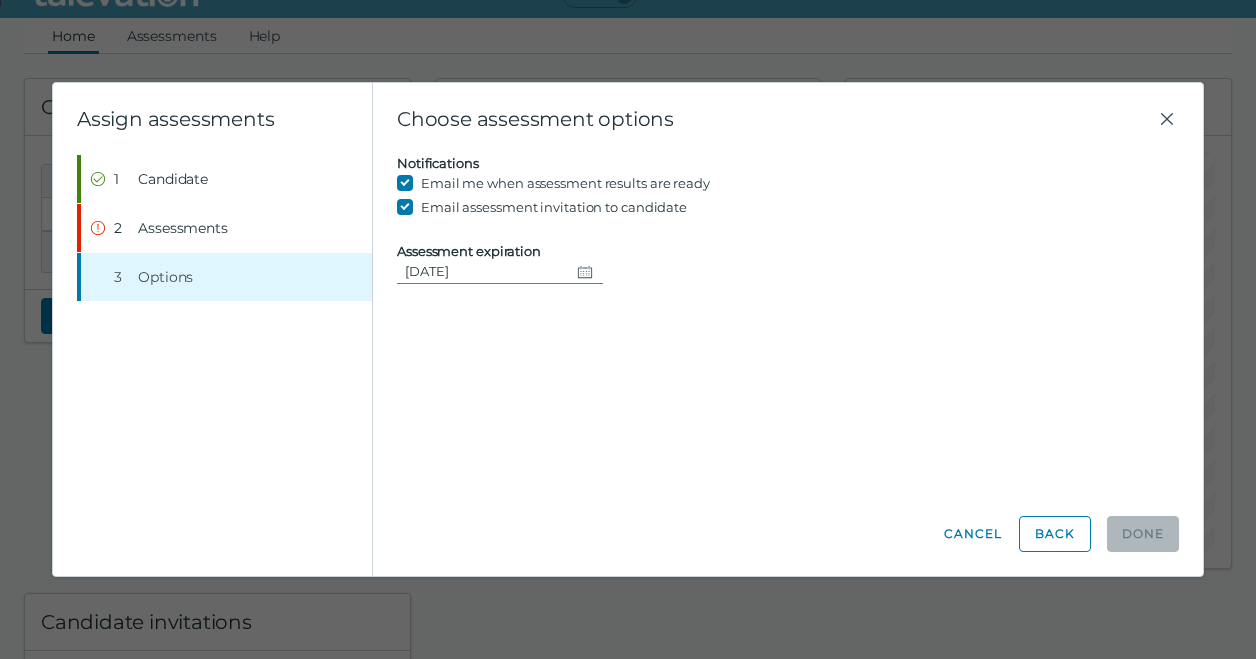 click on "Candidate assessment Self assessment First Name [PERSON_NAME] Name [PERSON_NAME] Email [EMAIL_ADDRESS][DOMAIN_NAME] Candidate must login to the application using the provided email address  Previous Orders Most Recent All Assessments  Clerical Proofreading Assessment  Assign Clerical Proofreading  English locale for [GEOGRAPHIC_DATA] Notifications Email me when assessment results are ready Email assessment invitation to candidate Assessment expiration [DATE]" 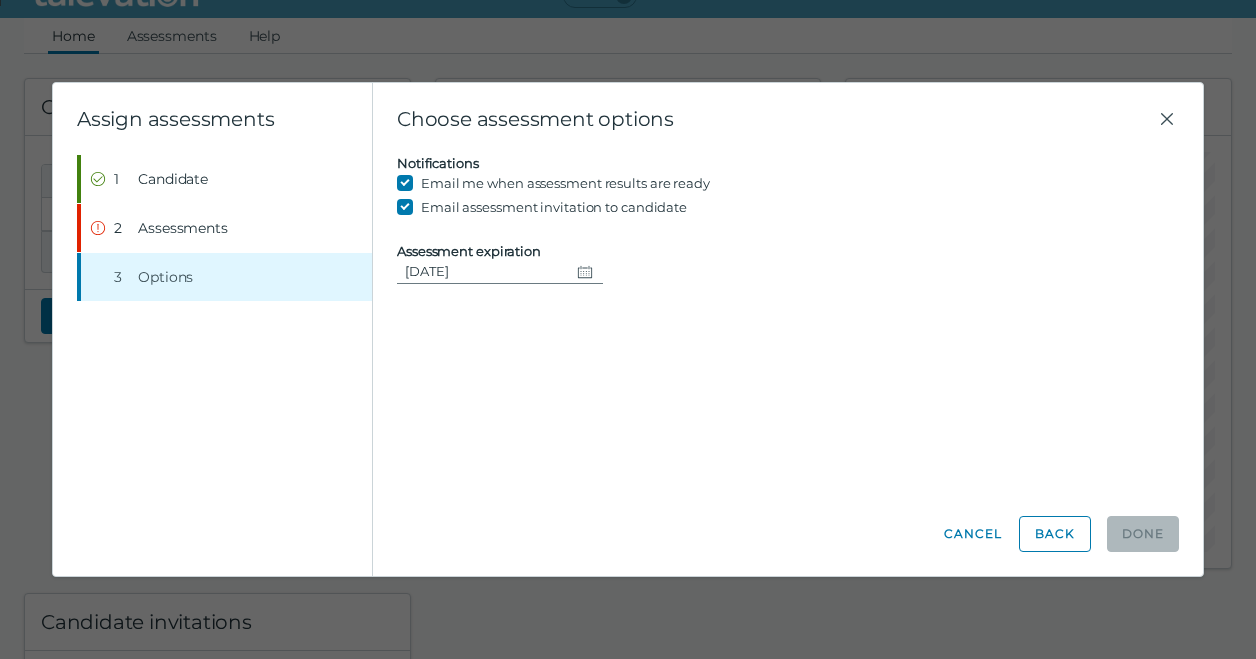 click on "Candidate assessment Self assessment First Name [PERSON_NAME] Name [PERSON_NAME] Email [EMAIL_ADDRESS][DOMAIN_NAME] Candidate must login to the application using the provided email address  Previous Orders Most Recent All Assessments  Clerical Proofreading Assessment  Assign Clerical Proofreading  English locale for [GEOGRAPHIC_DATA] Notifications Email me when assessment results are ready Email assessment invitation to candidate Assessment expiration [DATE]" 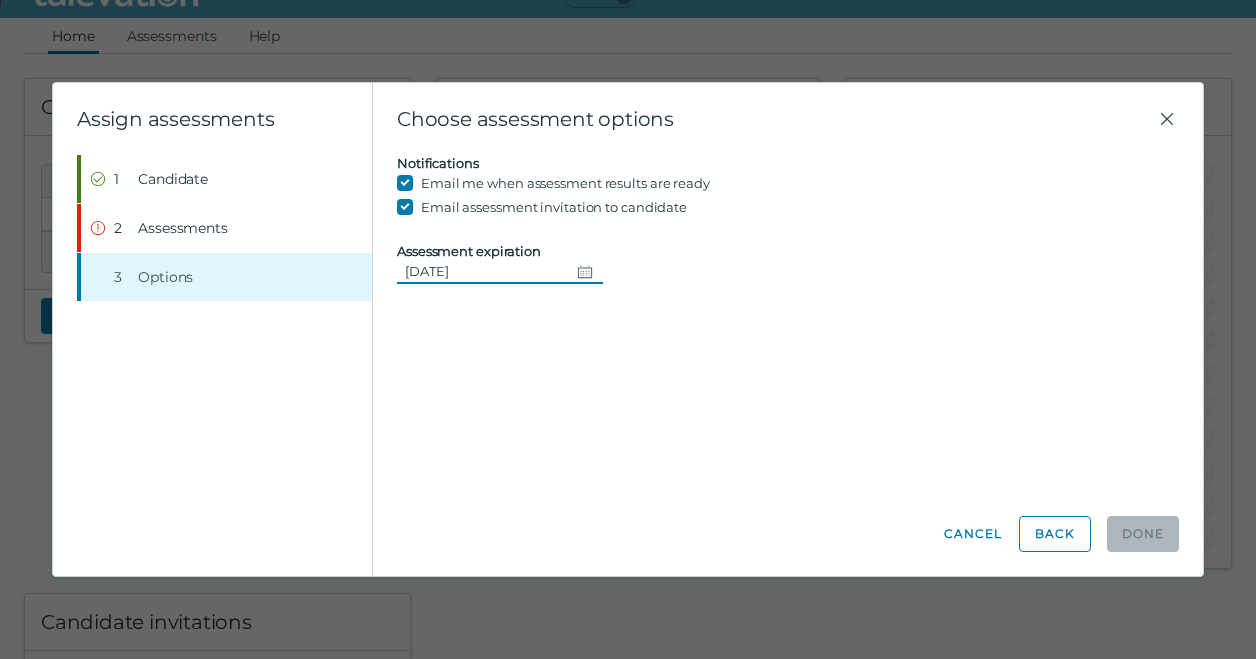 click on "[DATE]" at bounding box center (483, 271) 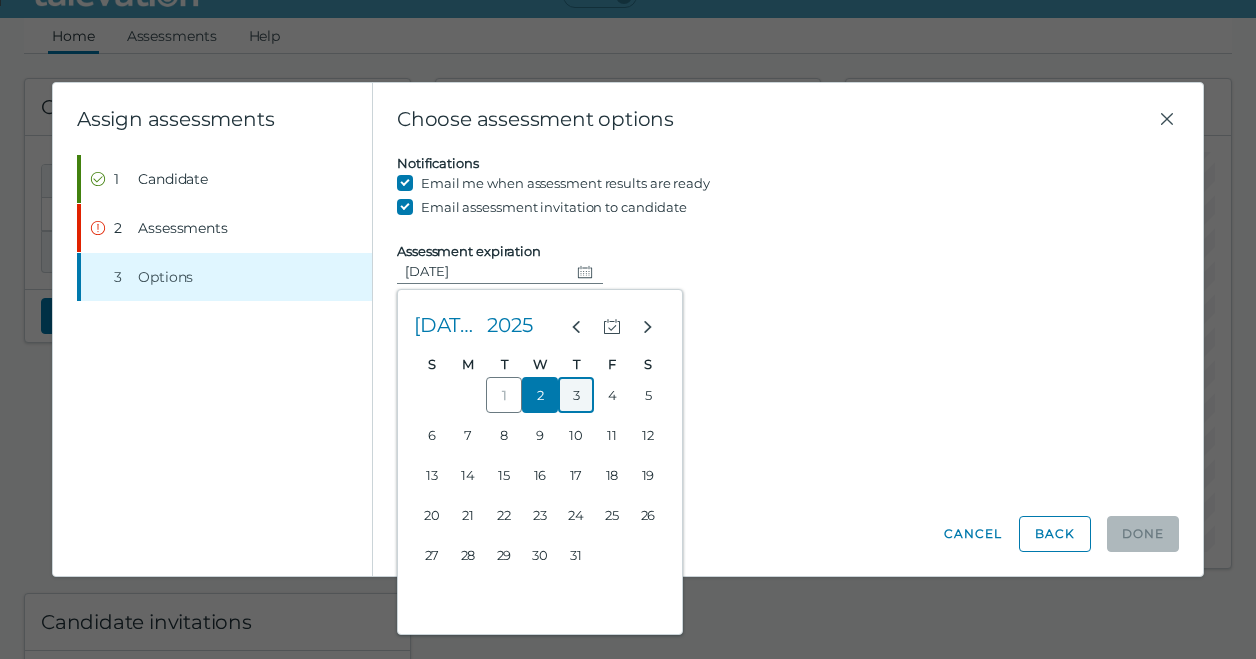 click on "3" 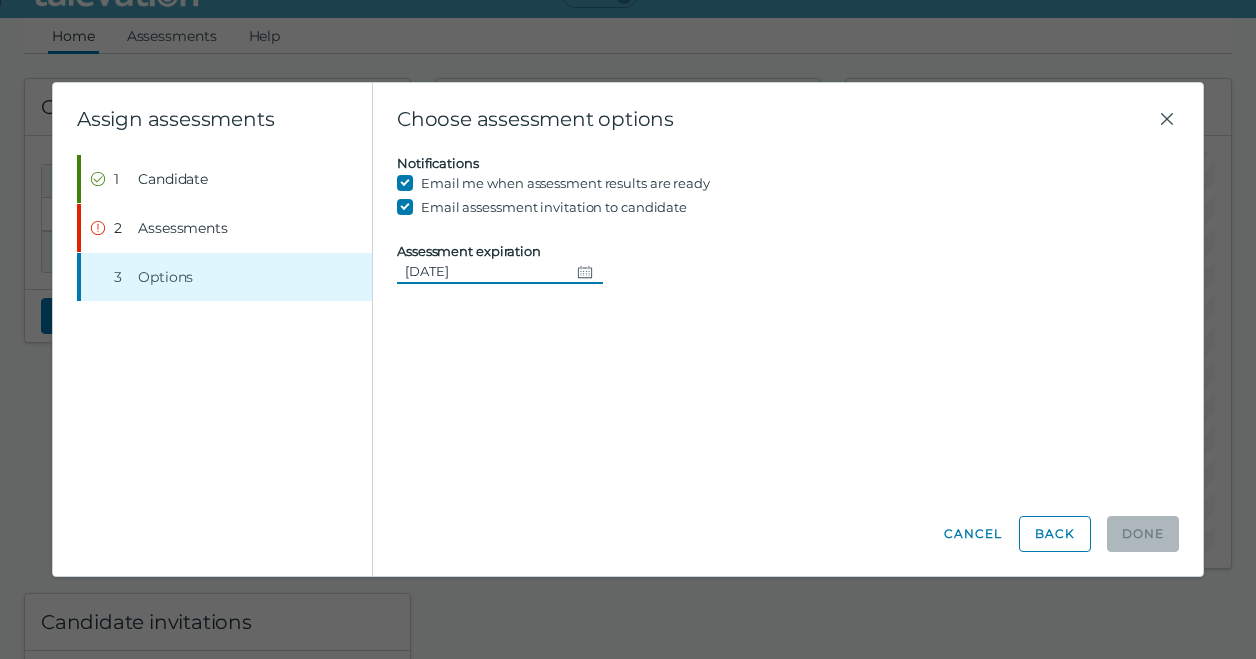 type on "[DATE]" 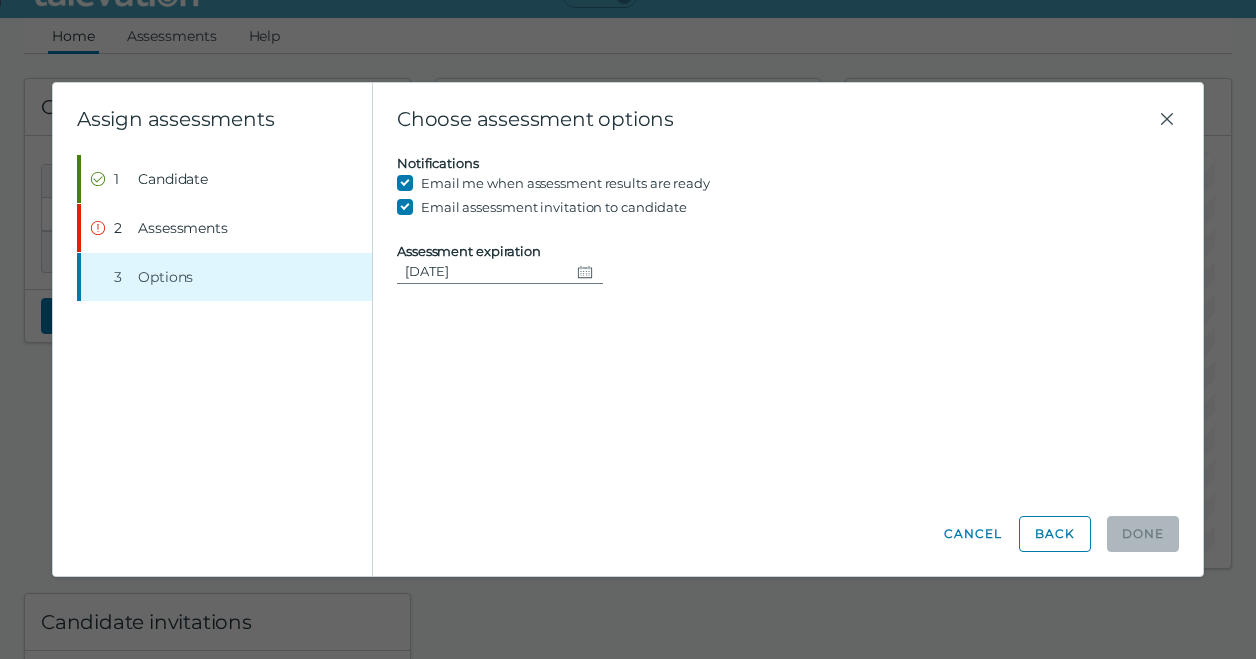 click on "Candidate assessment Self assessment First Name [PERSON_NAME] Name [PERSON_NAME] Email [EMAIL_ADDRESS][DOMAIN_NAME] Candidate must login to the application using the provided email address  Previous Orders Most Recent All Assessments  Clerical Proofreading Assessment  Assign Clerical Proofreading  English locale for [GEOGRAPHIC_DATA] Notifications Email me when assessment results are ready Email assessment invitation to candidate Assessment expiration [DATE]" 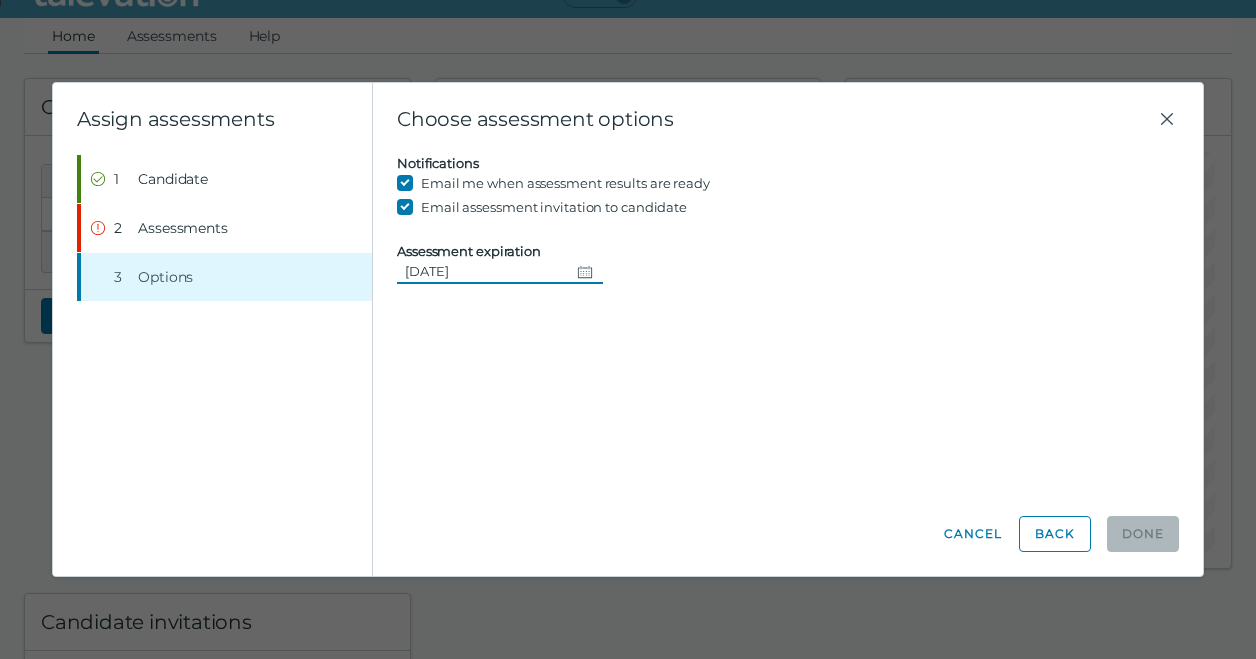click on "[DATE]" at bounding box center [483, 271] 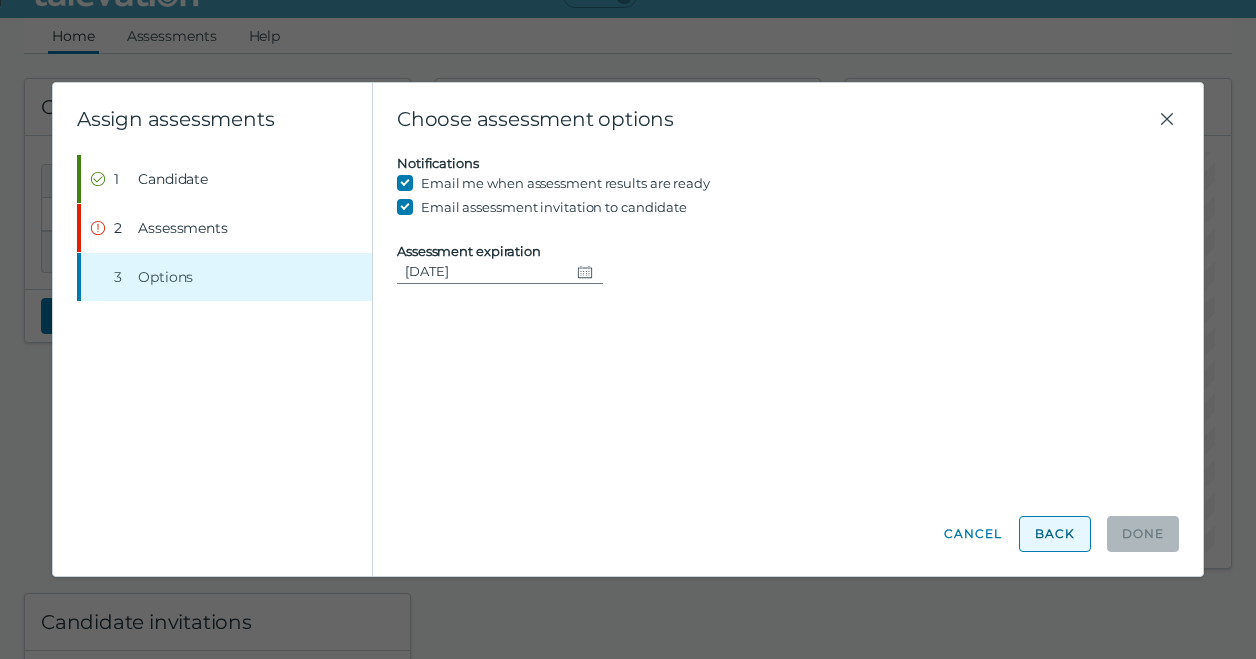 click on "Back" 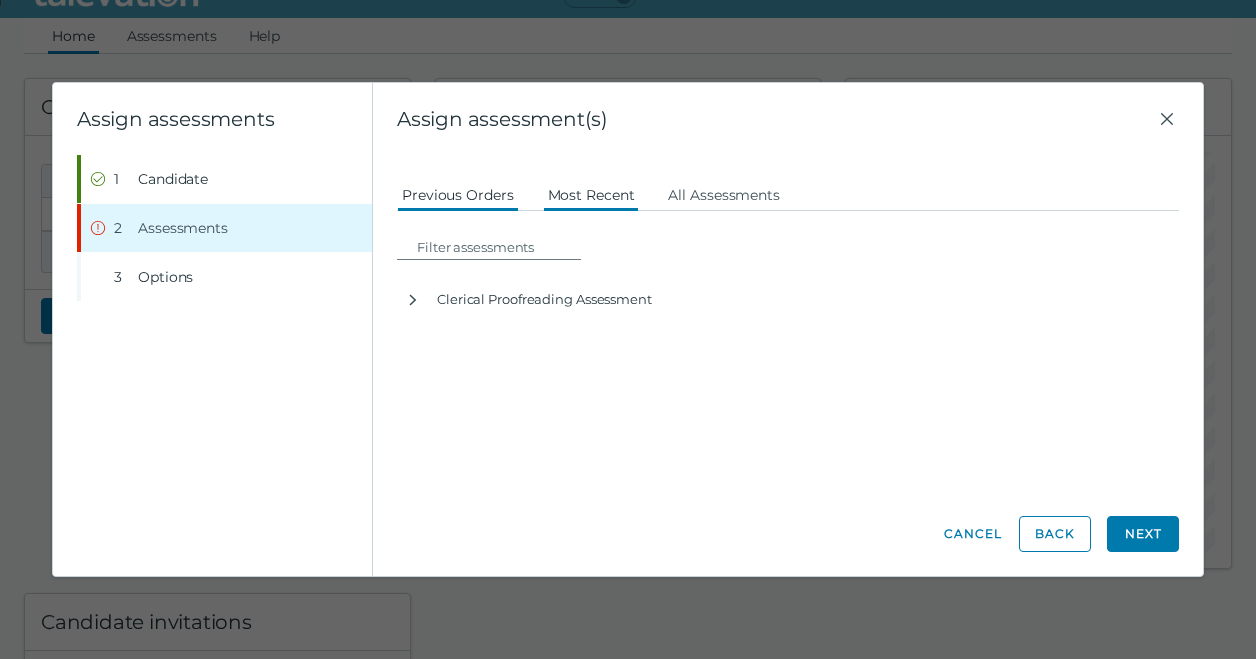 click on "Most Recent" at bounding box center (591, 194) 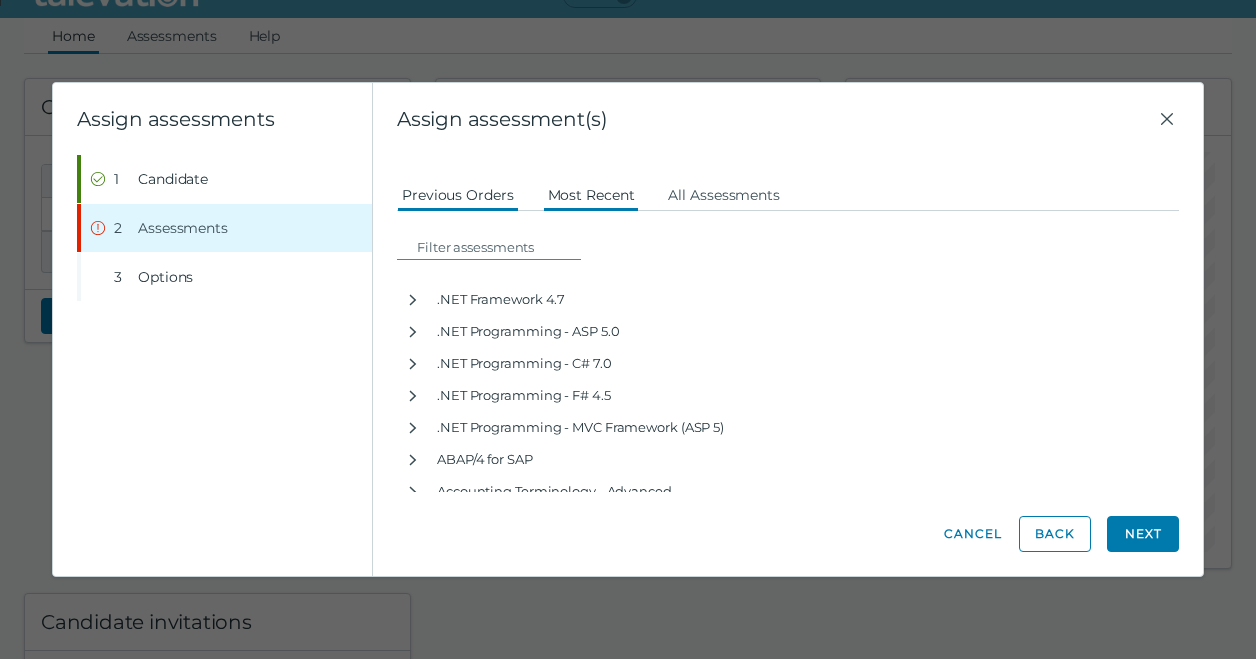 click on "Previous Orders" at bounding box center (458, 194) 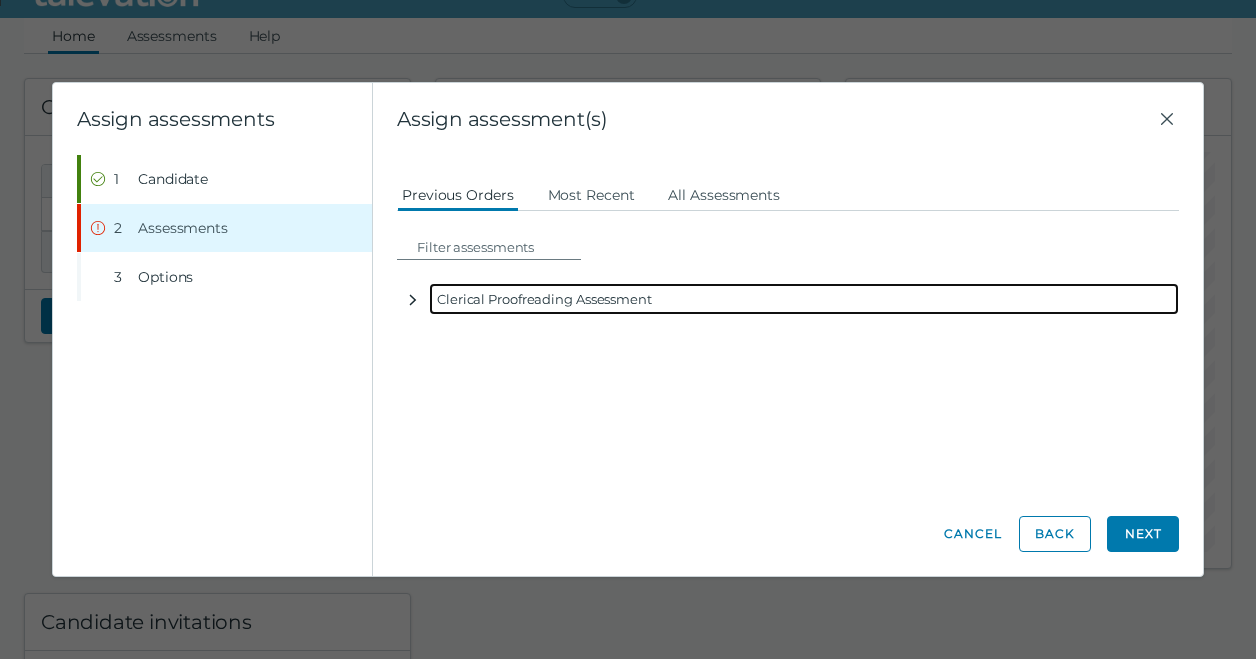 click 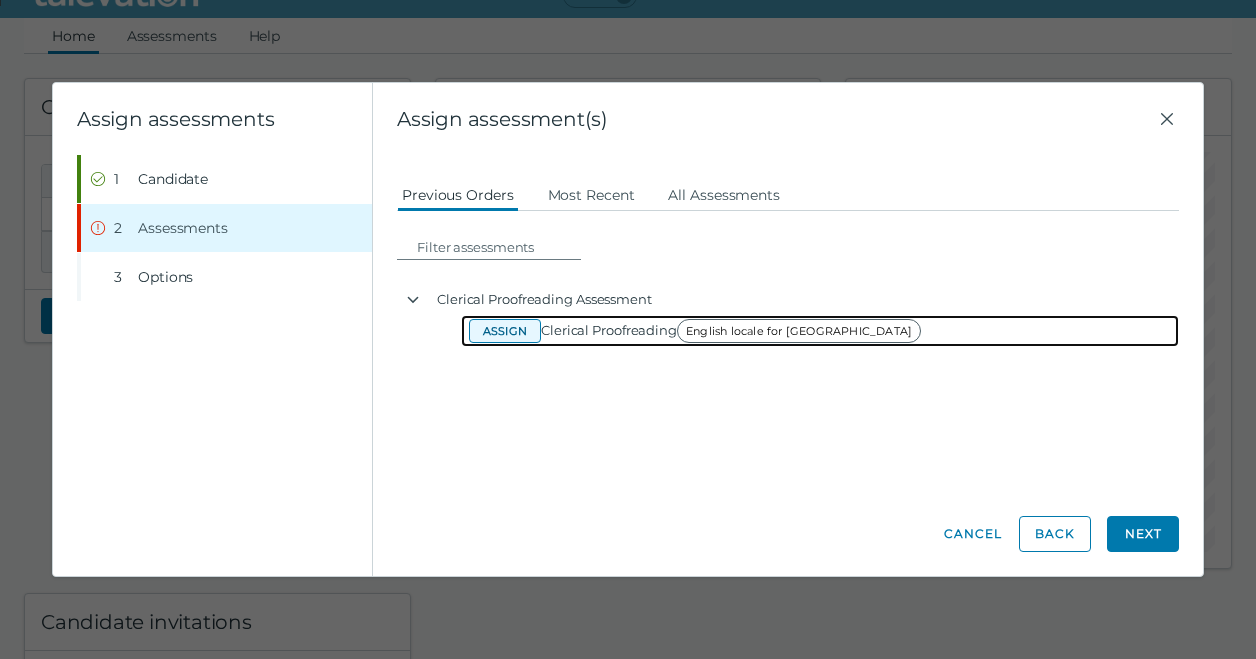 click on "Assign" at bounding box center (505, 331) 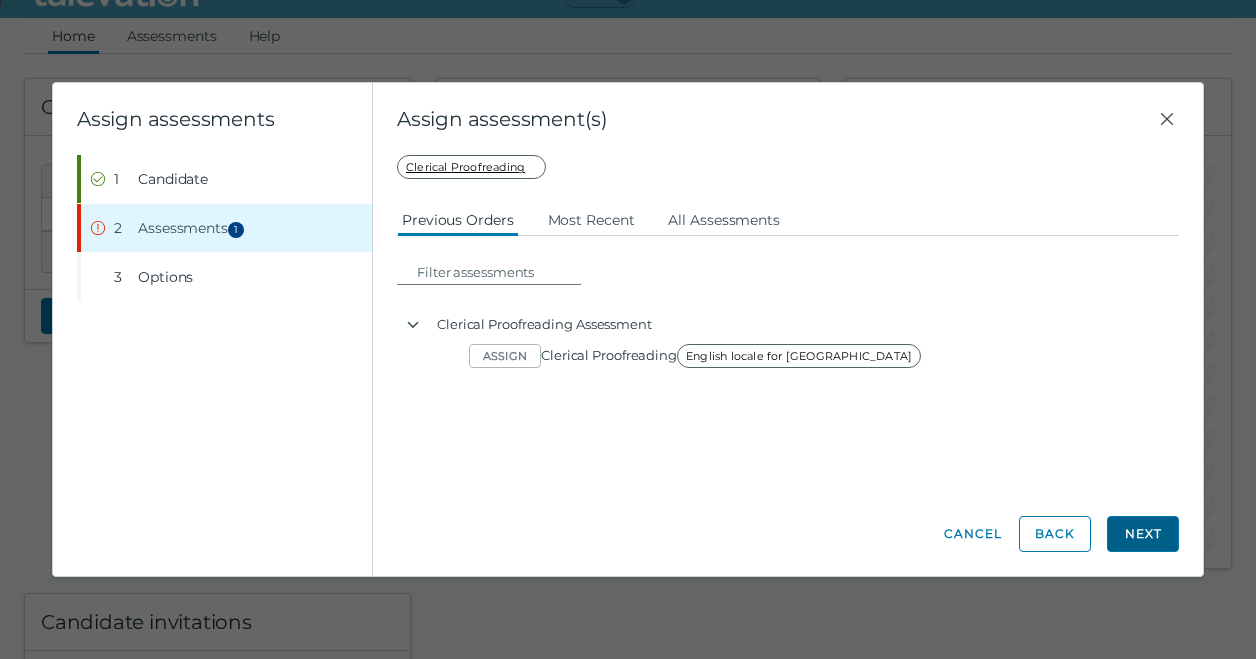 click on "Next" 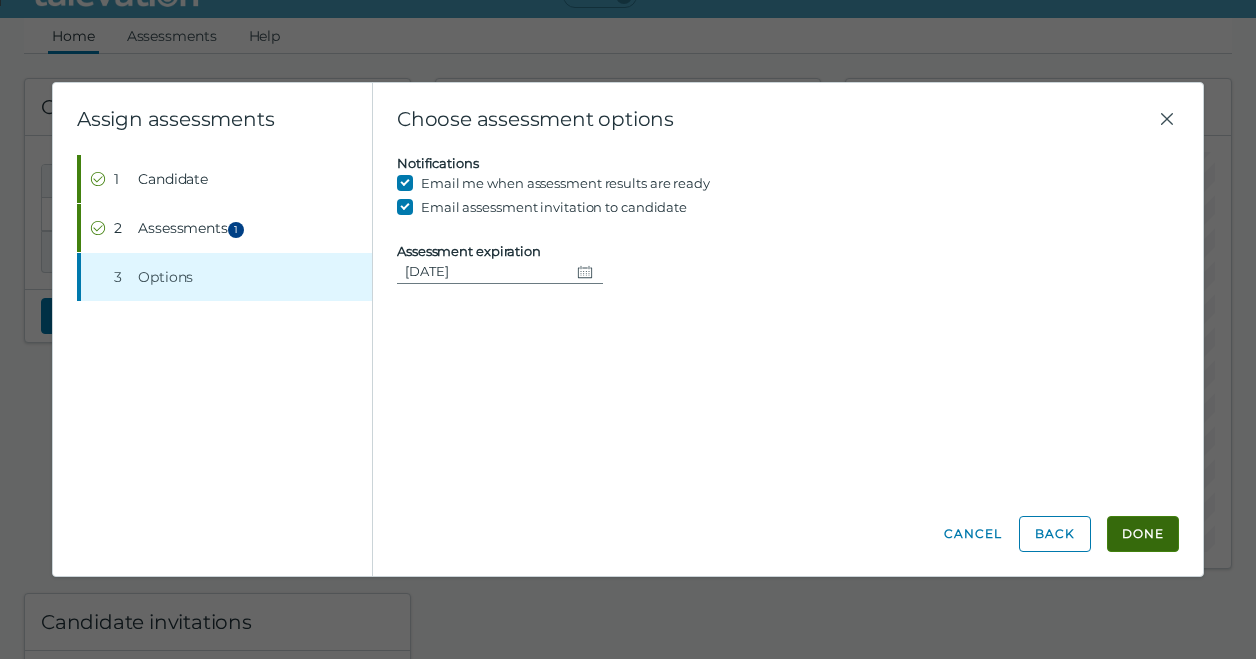 click on "Done" 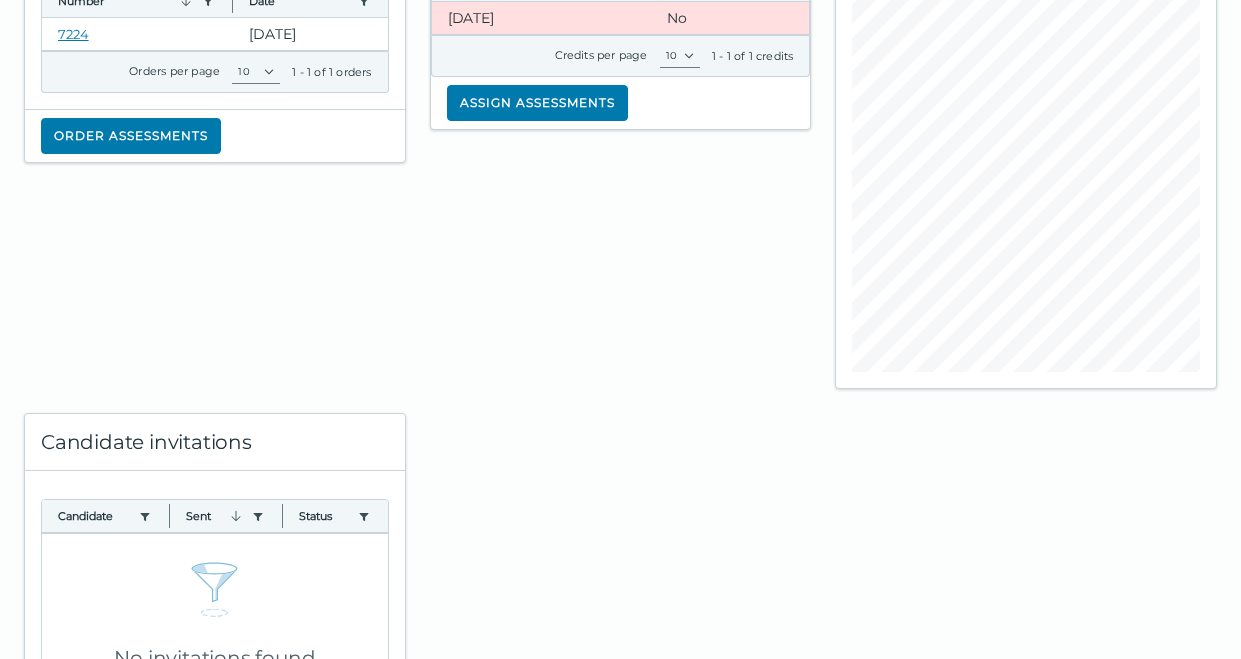 scroll, scrollTop: 0, scrollLeft: 0, axis: both 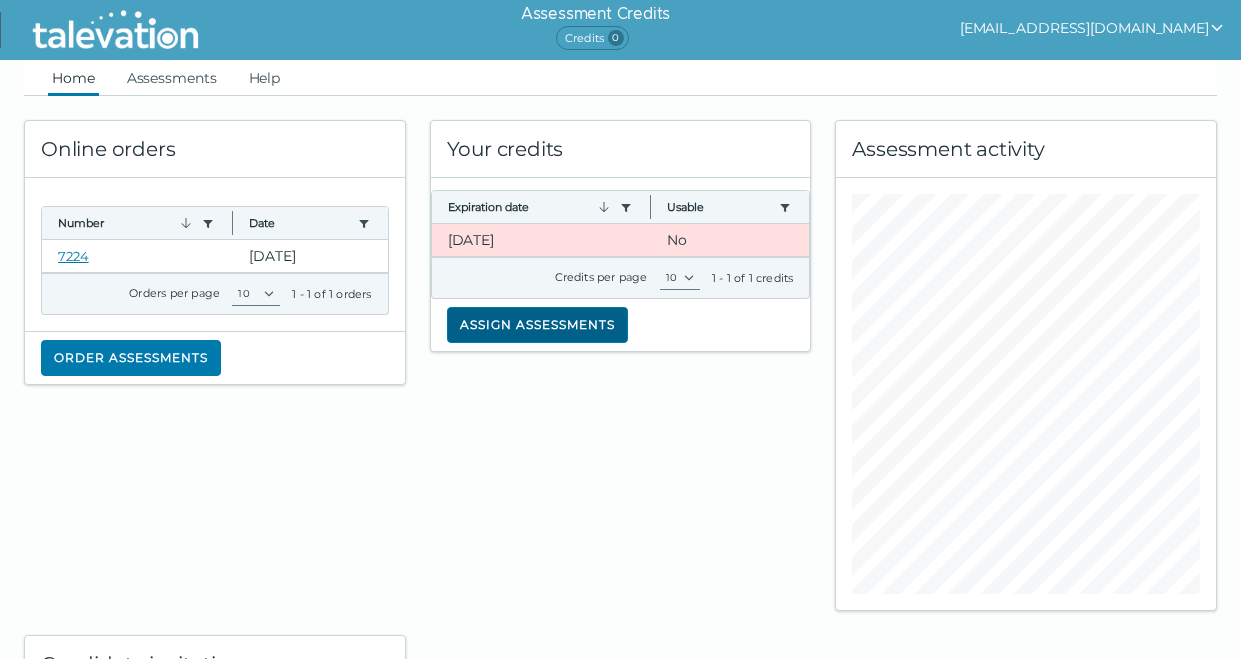 click on "Assign assessments" 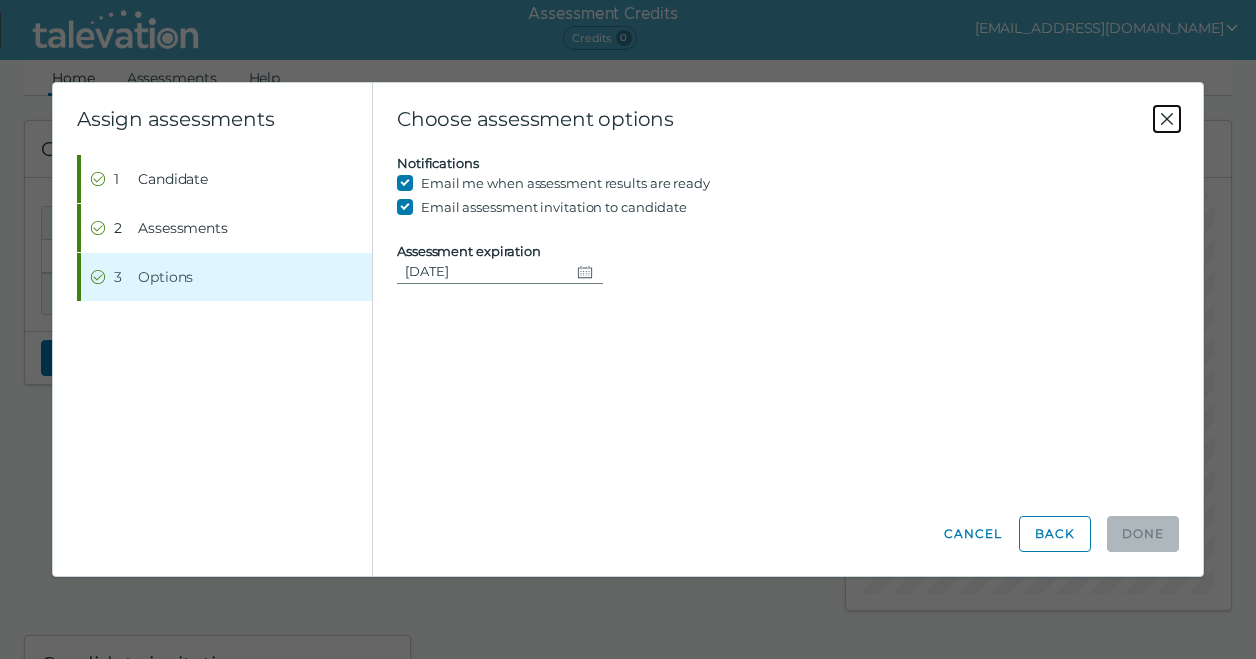 click 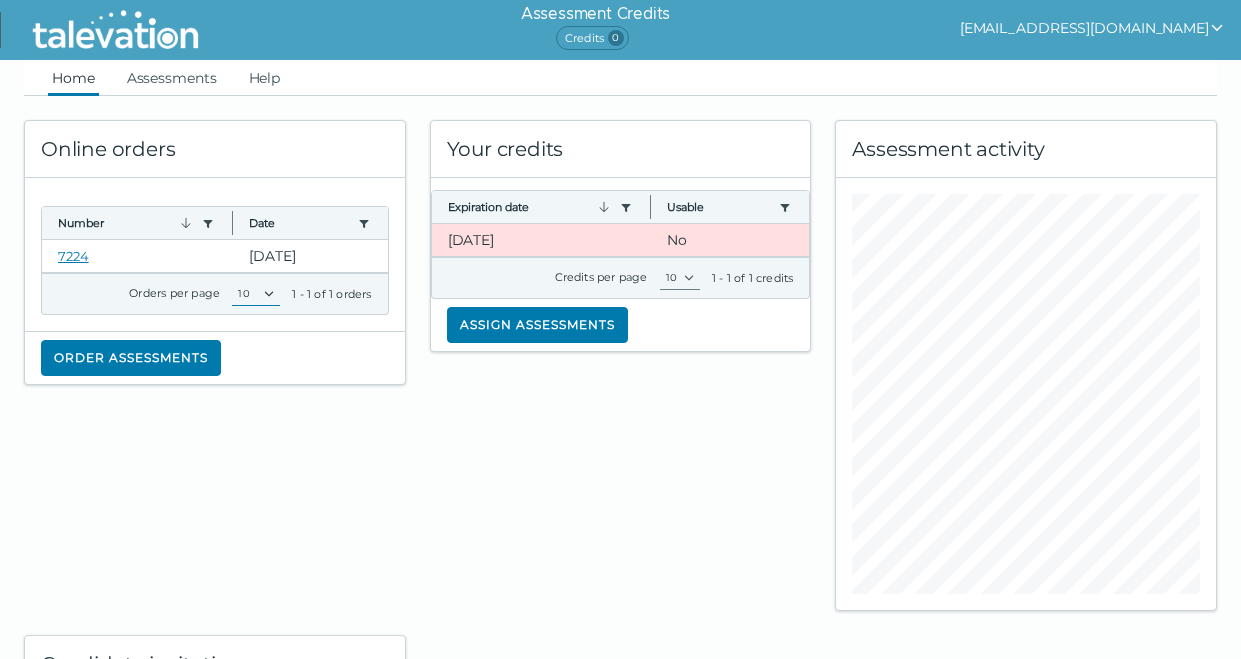 click on "10 20 50 100" at bounding box center [256, 294] 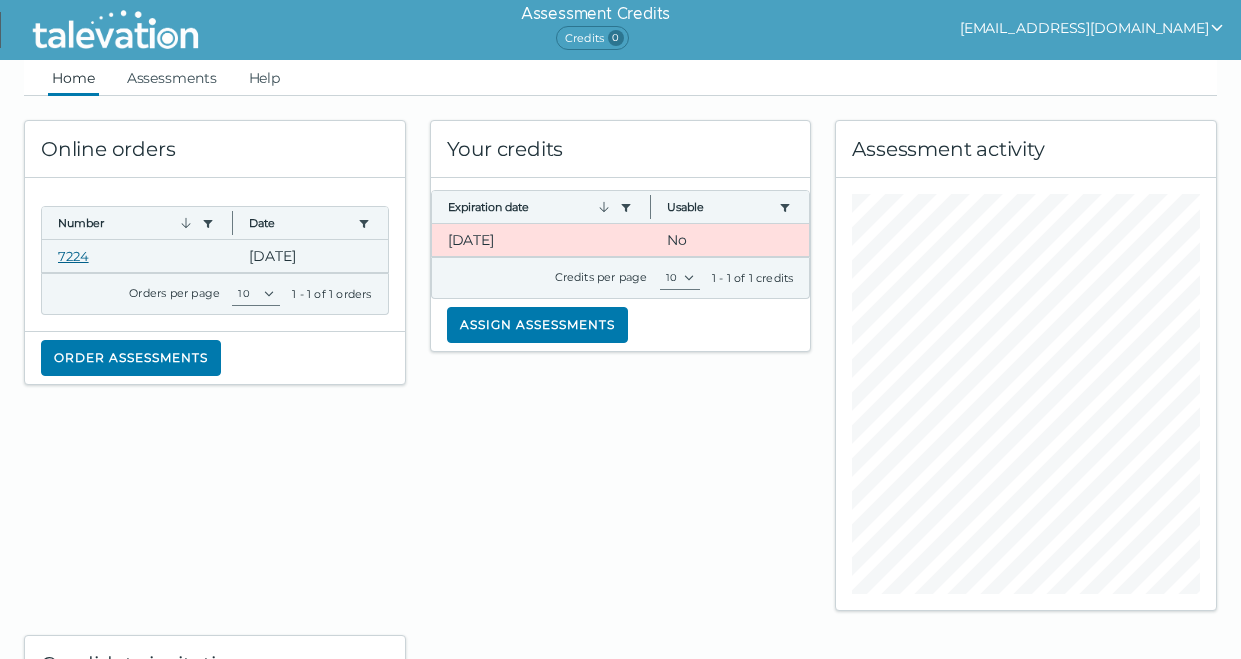 click on "7224" 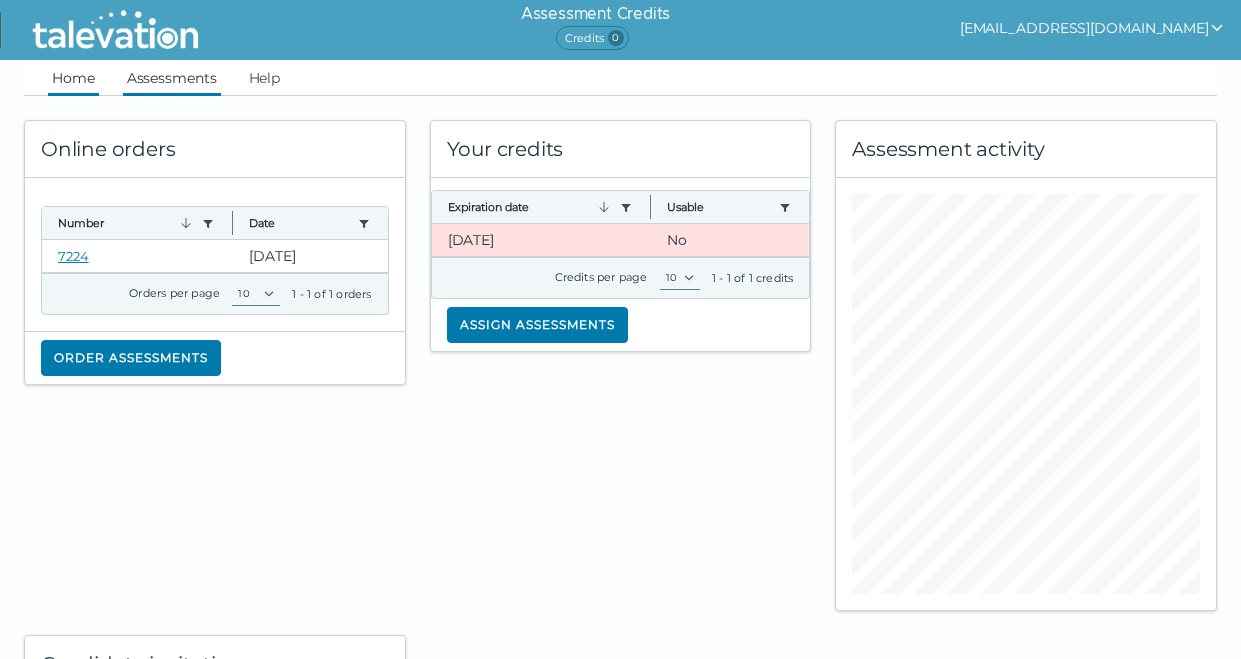click on "Assessments" at bounding box center (172, 78) 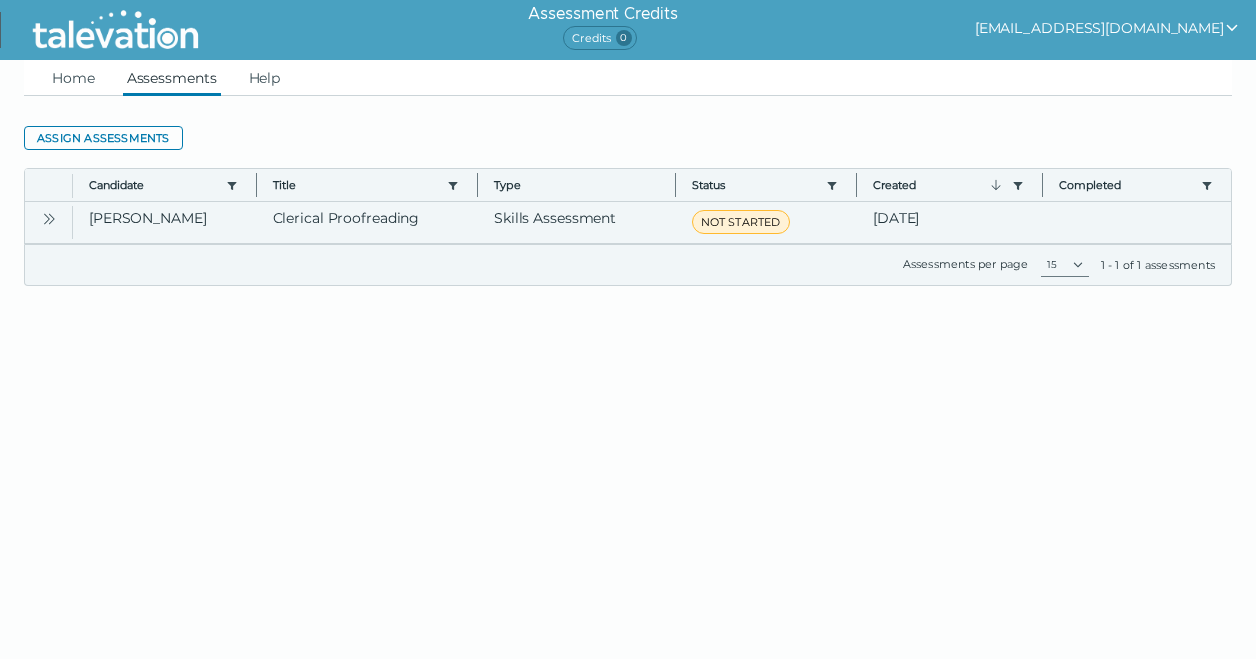 click 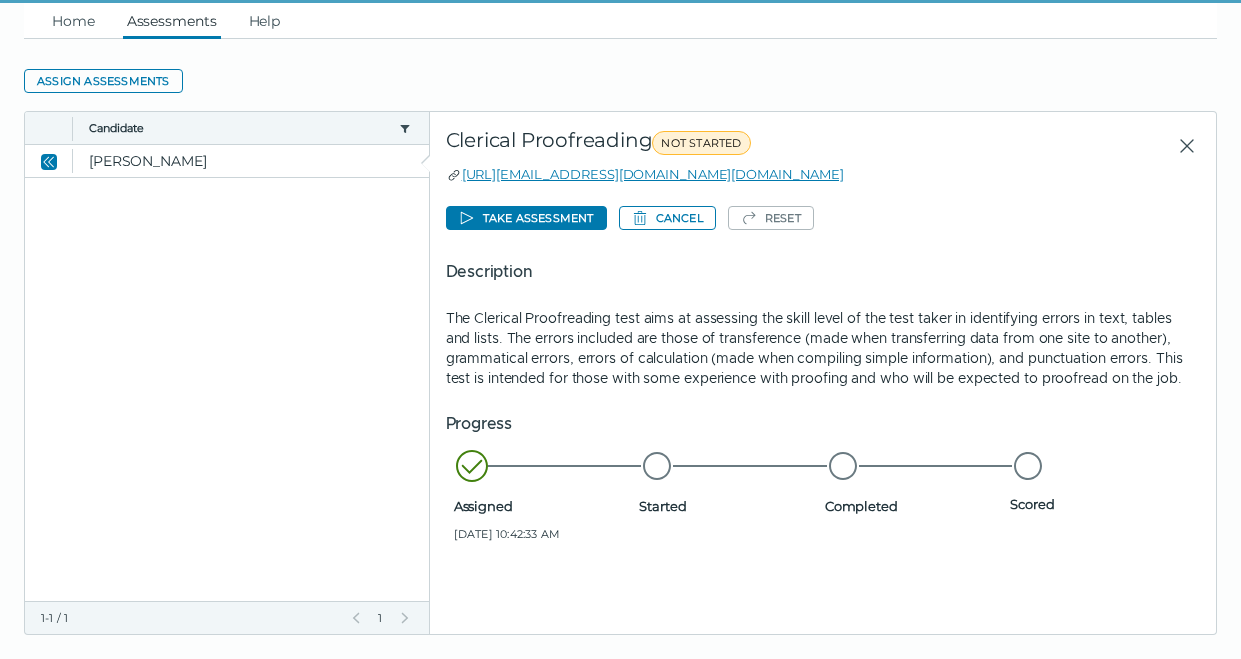 scroll, scrollTop: 81, scrollLeft: 0, axis: vertical 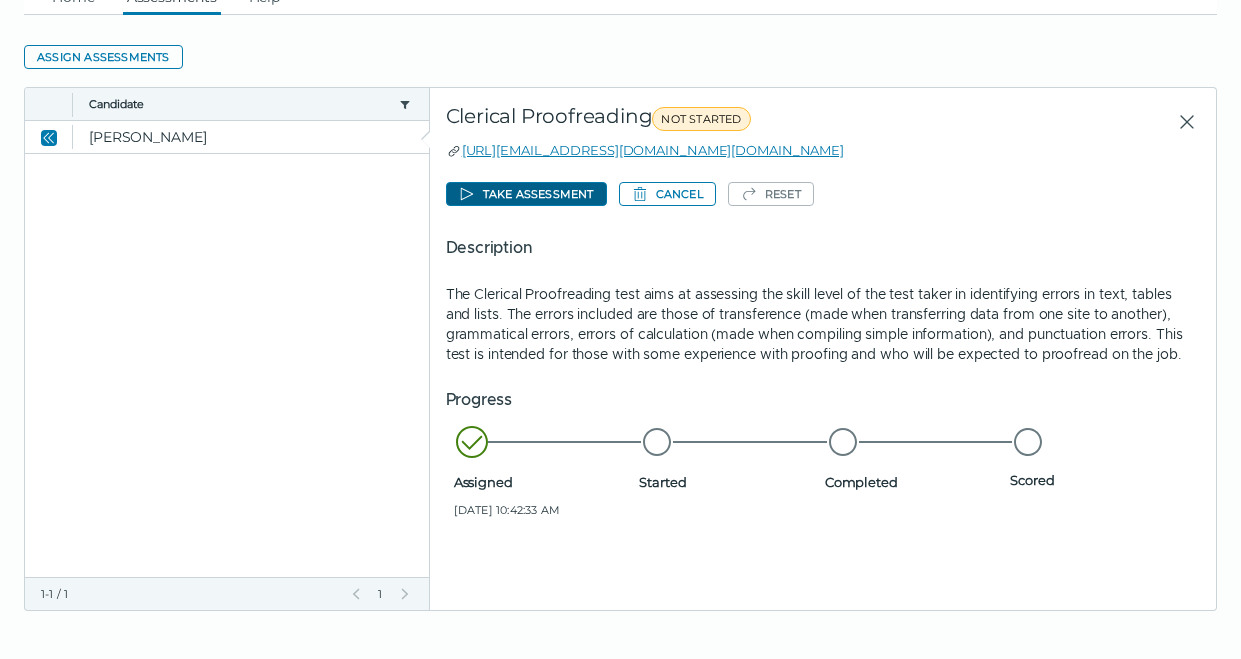 click on "Take assessment" 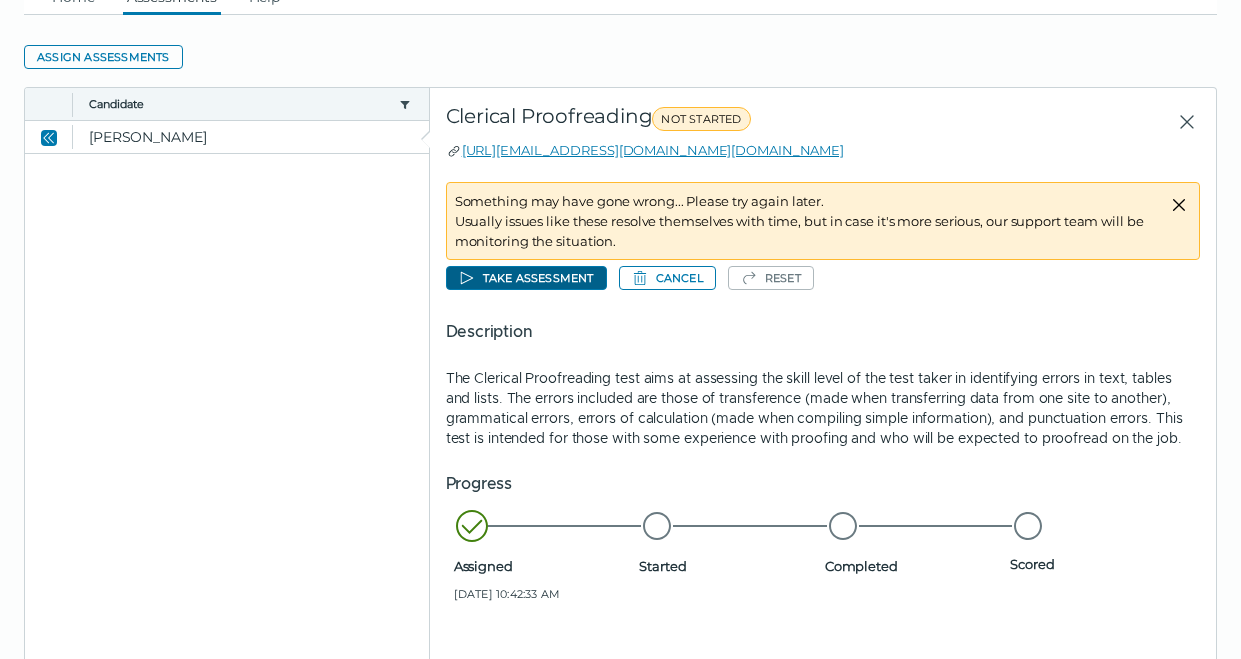 click on "Take assessment" 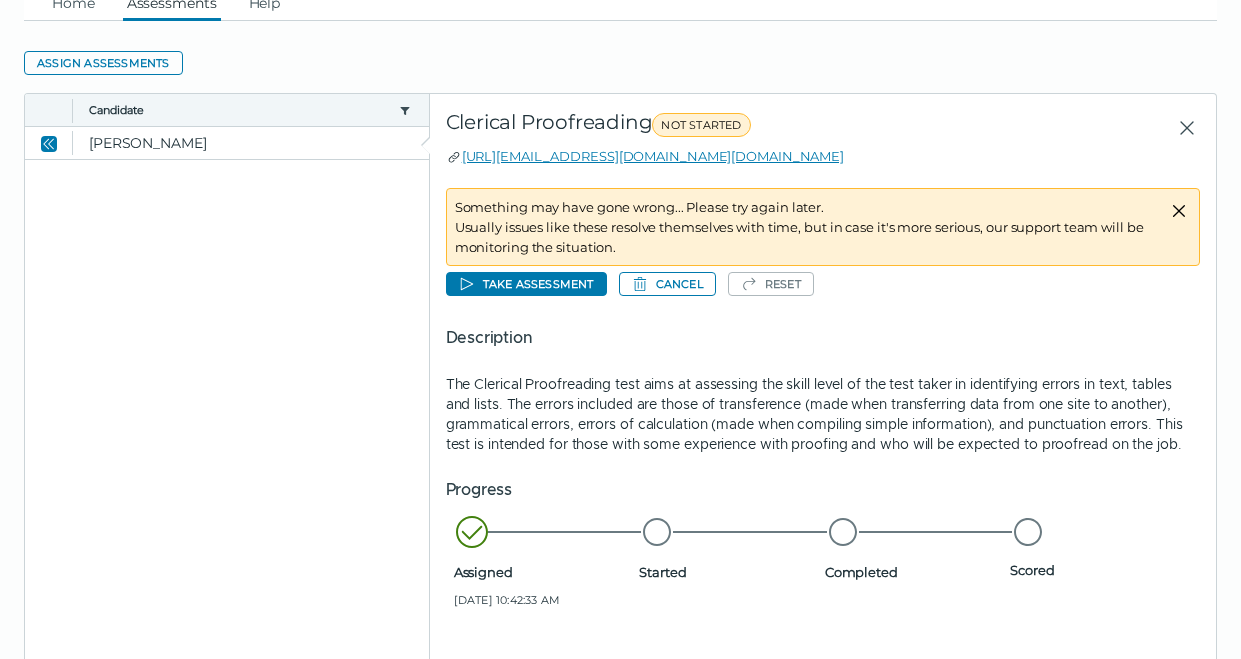 scroll, scrollTop: 100, scrollLeft: 0, axis: vertical 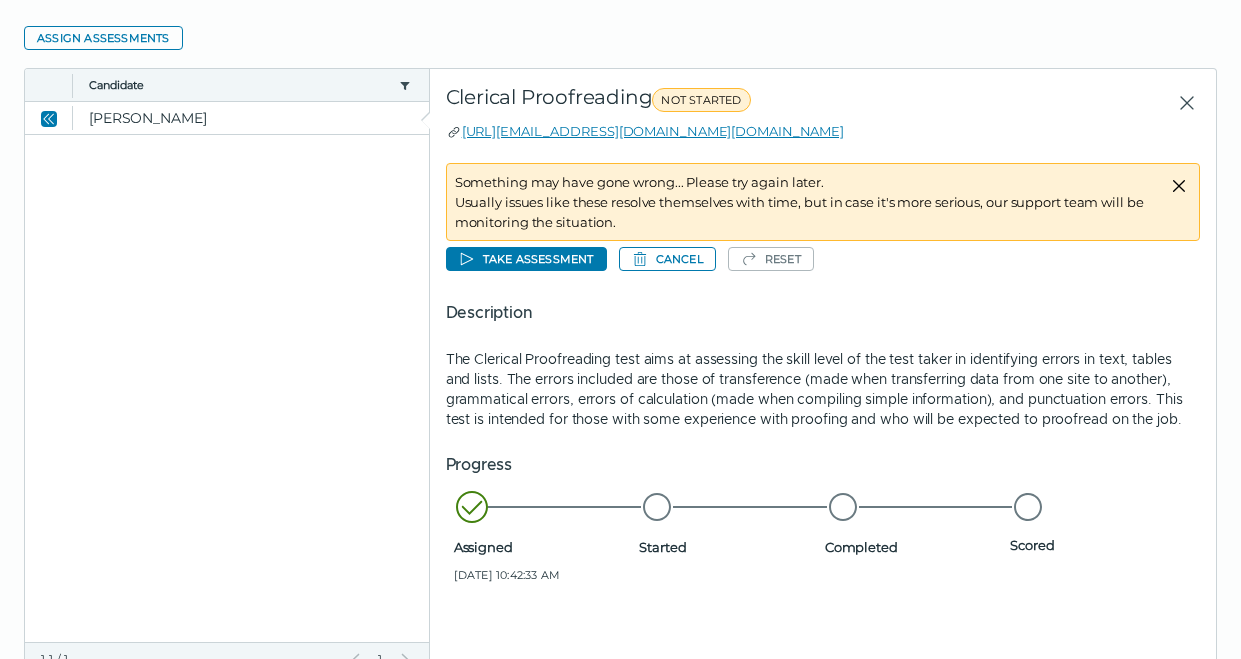 click on "Something may have gone wrong... Please try again later.   Usually issues like these resolve themselves with time, but in case it's more serious, our support team will be monitoring the situation." 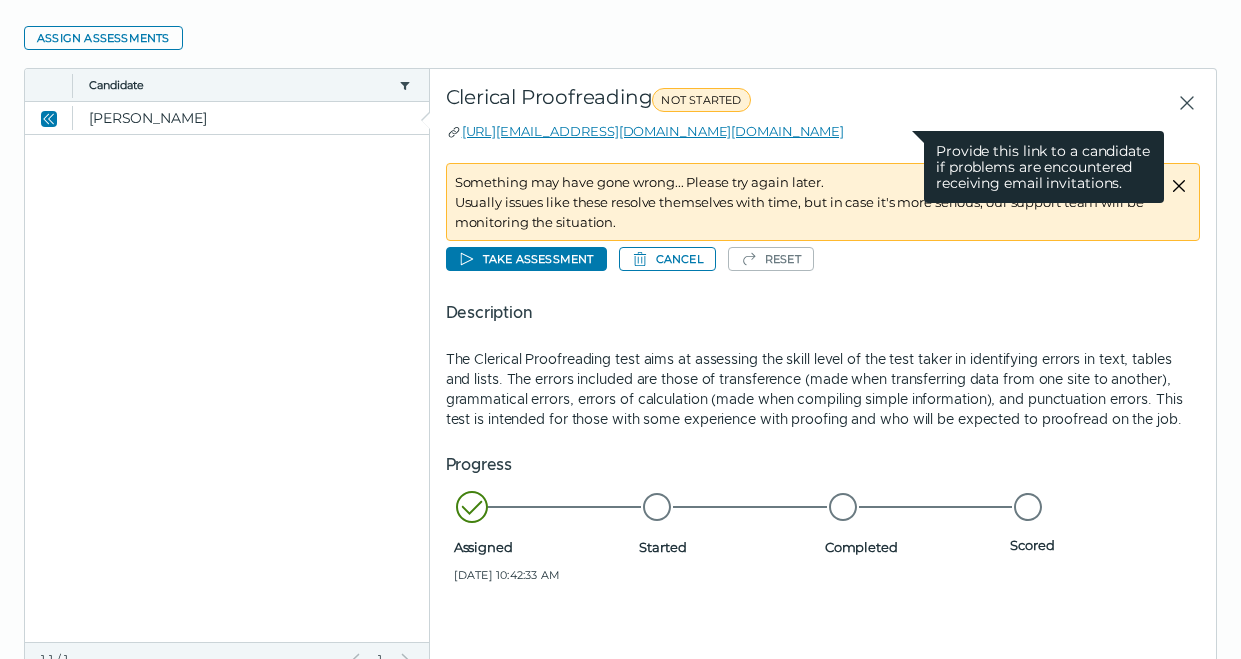 drag, startPoint x: 923, startPoint y: 129, endPoint x: 461, endPoint y: 129, distance: 462 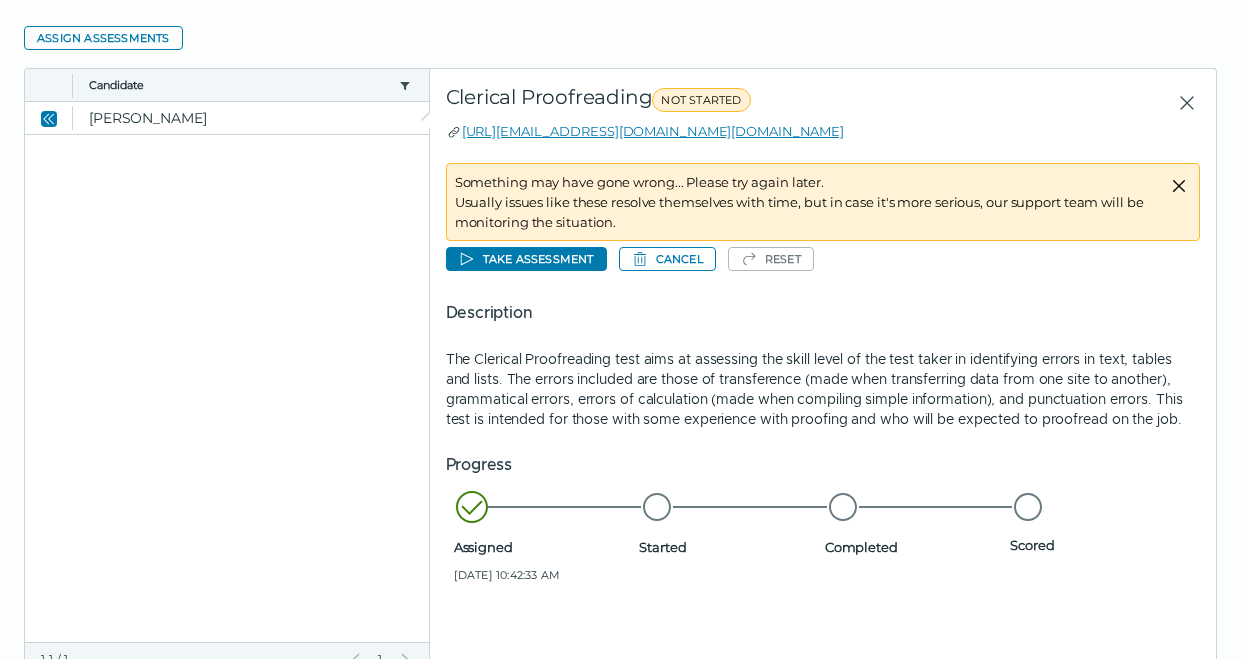 copy on "[URL][EMAIL_ADDRESS][DOMAIN_NAME][DOMAIN_NAME]" 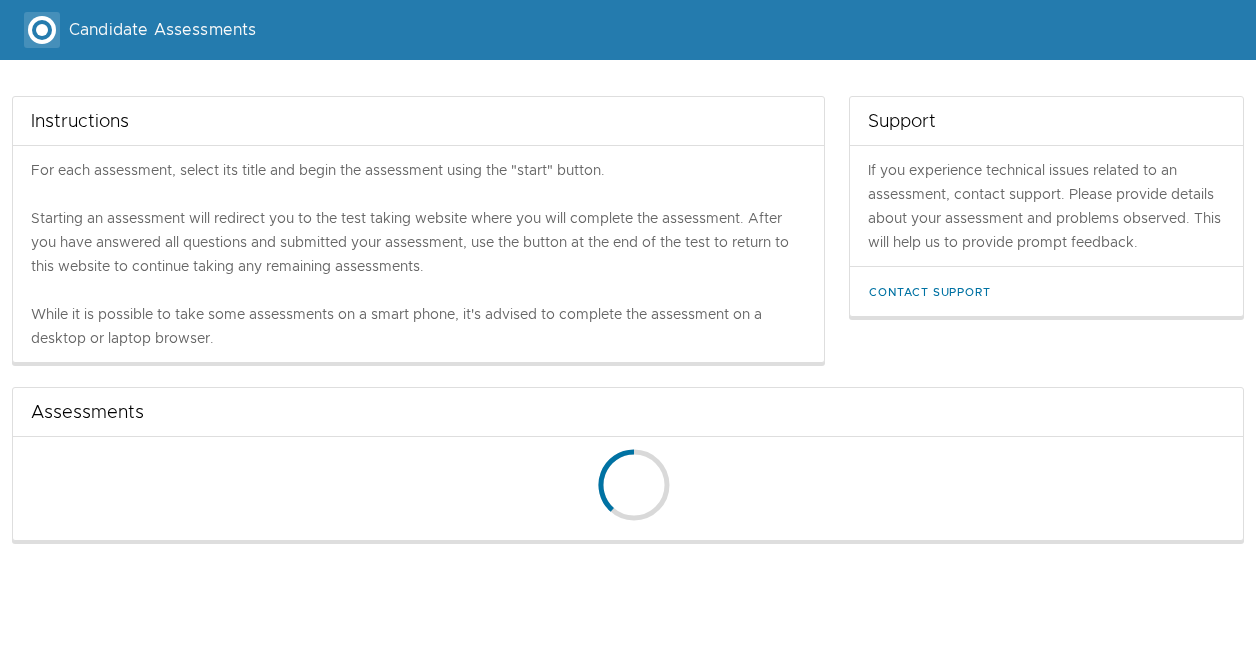 scroll, scrollTop: 0, scrollLeft: 0, axis: both 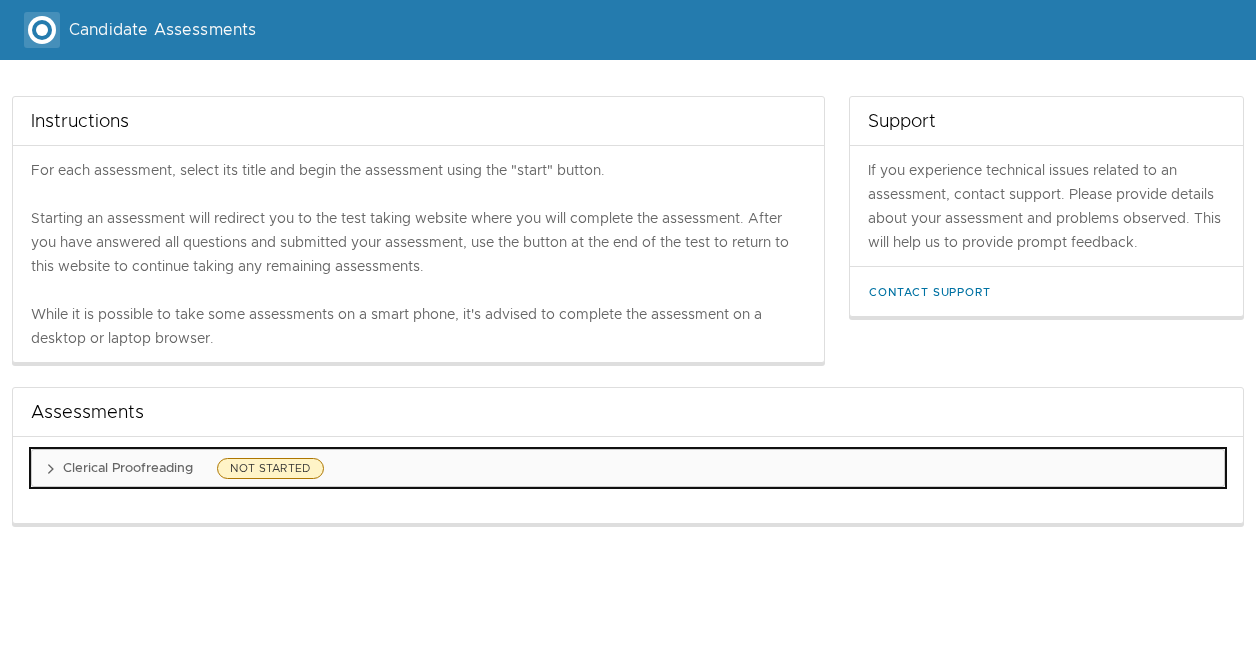 click on "NOT STARTED" at bounding box center [270, 468] 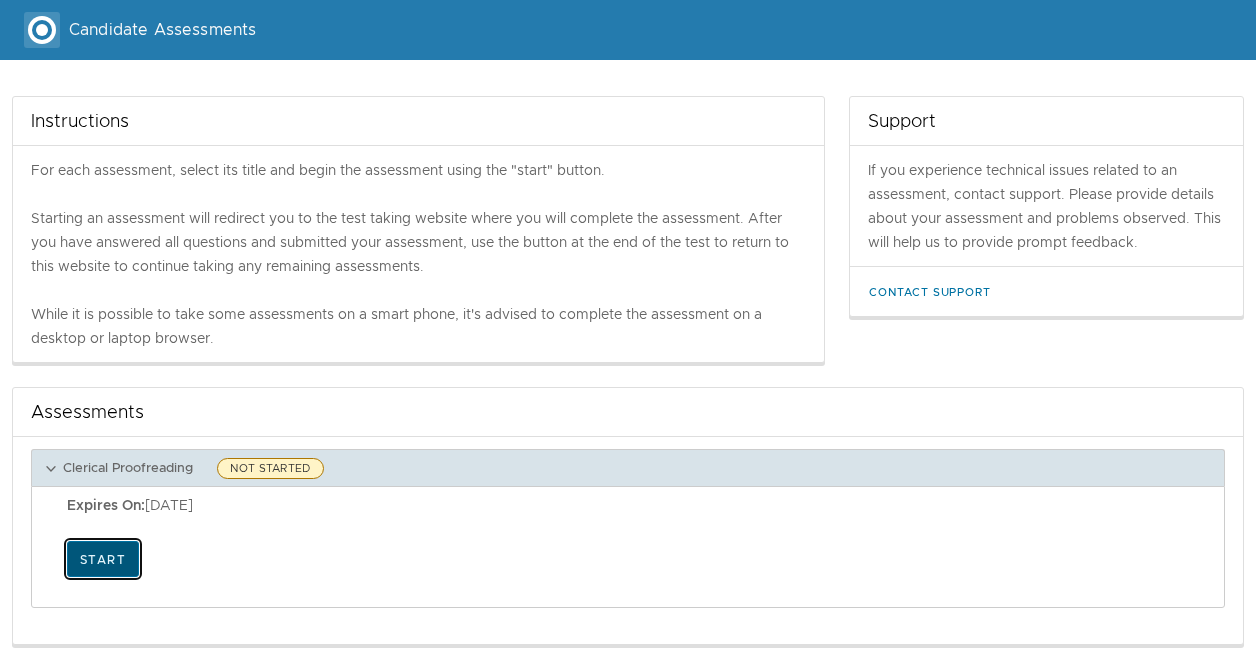click on "Start" at bounding box center [103, 559] 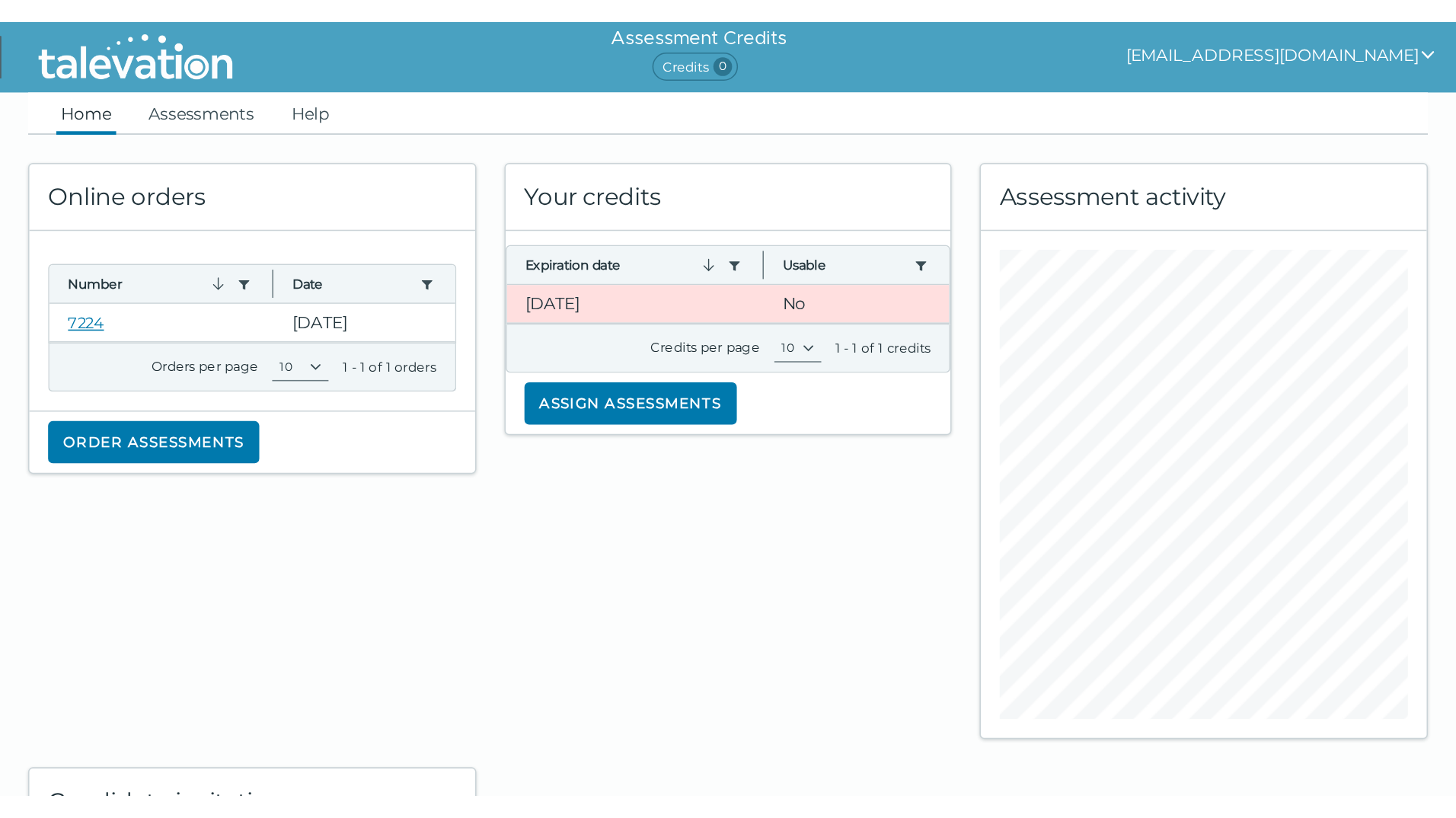 scroll, scrollTop: 0, scrollLeft: 0, axis: both 